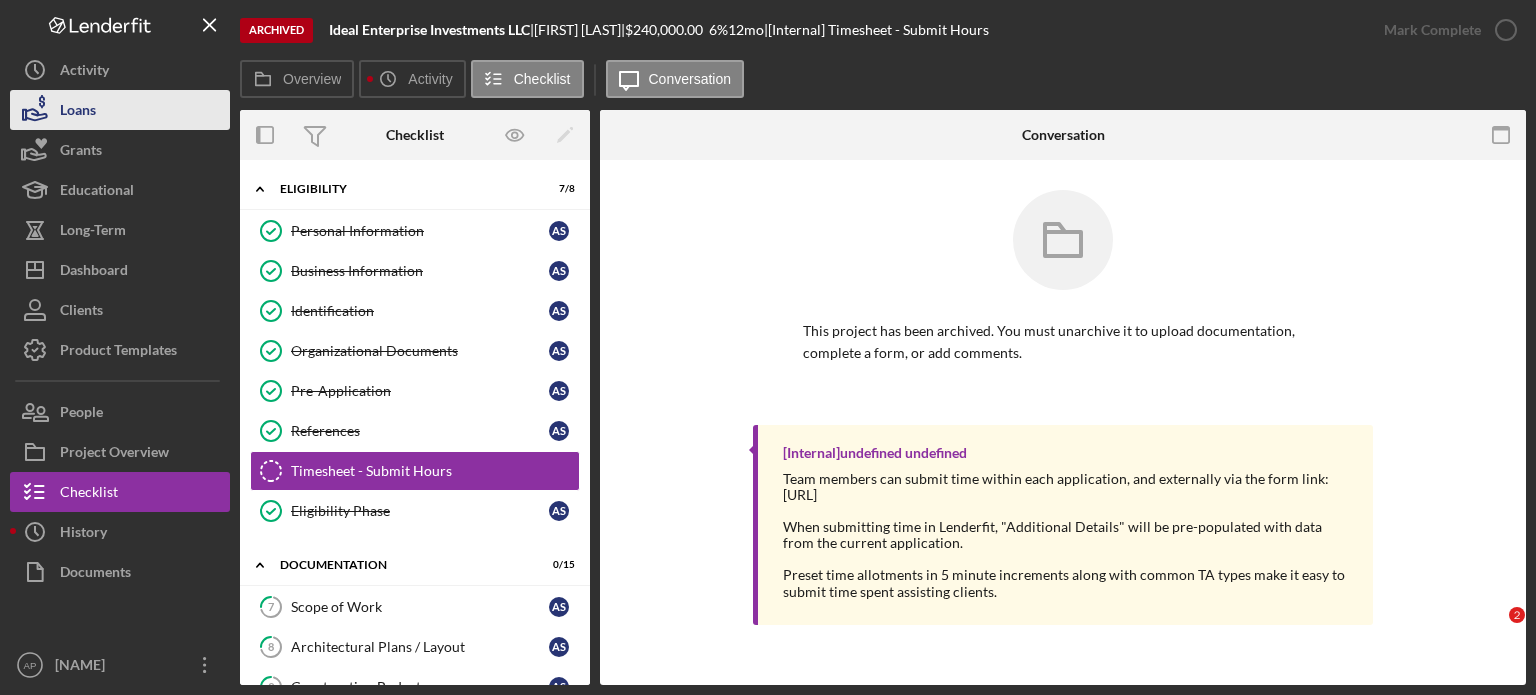 scroll, scrollTop: 0, scrollLeft: 0, axis: both 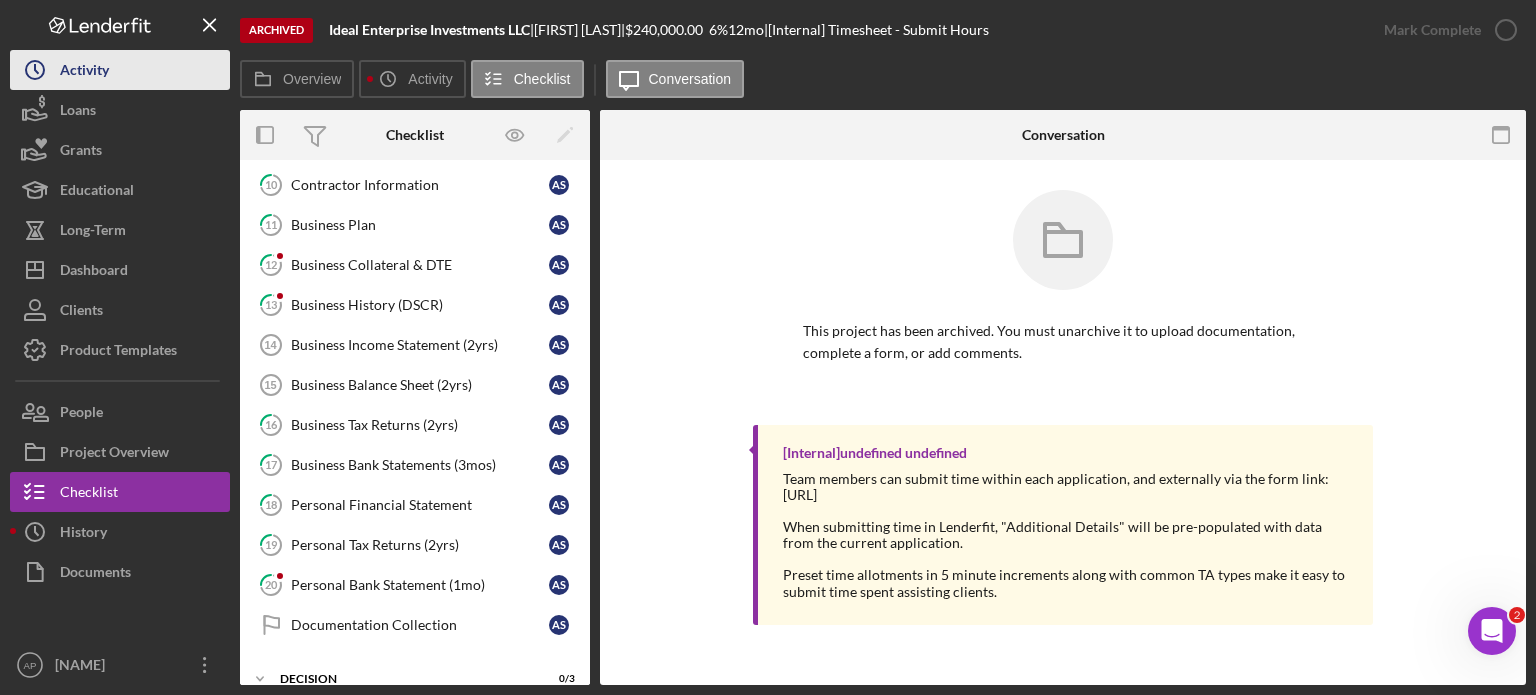click on "Activity" at bounding box center (84, 72) 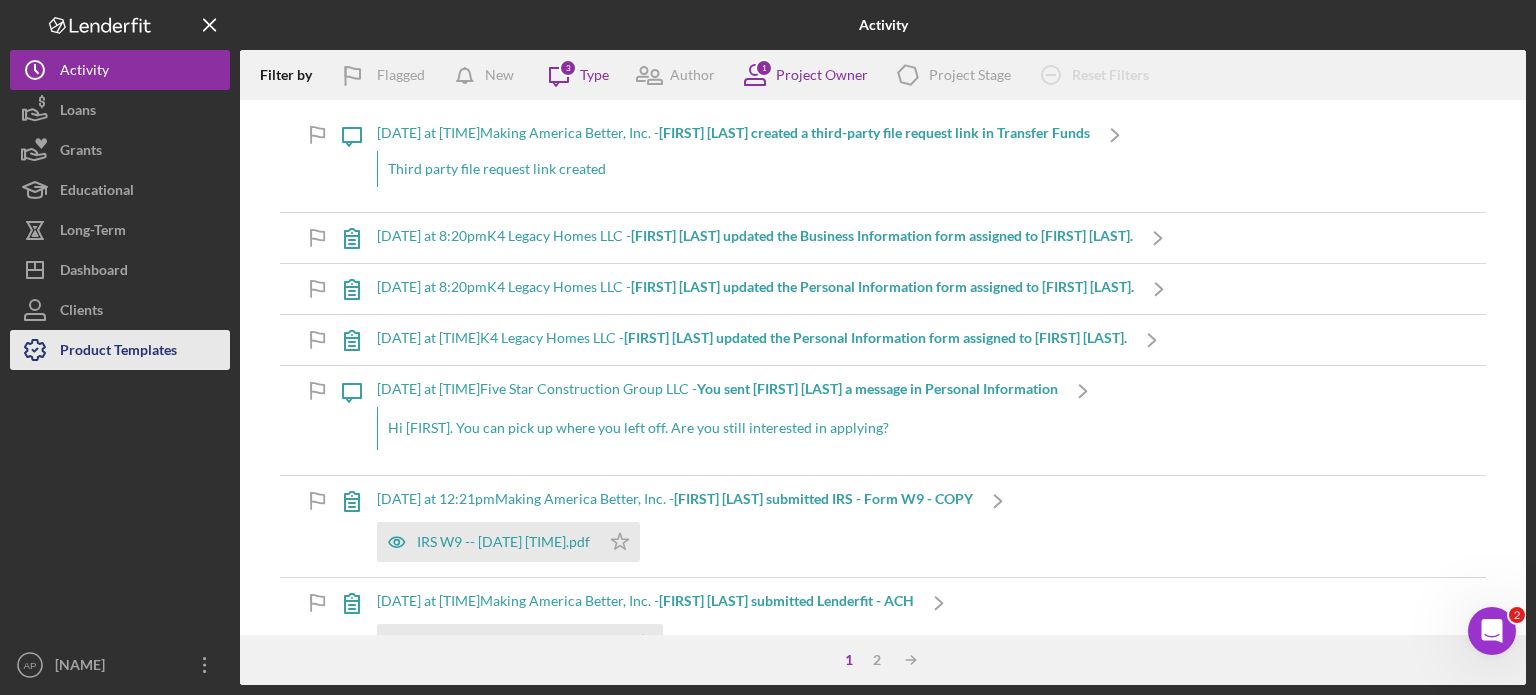 click on "Product Templates" at bounding box center (118, 352) 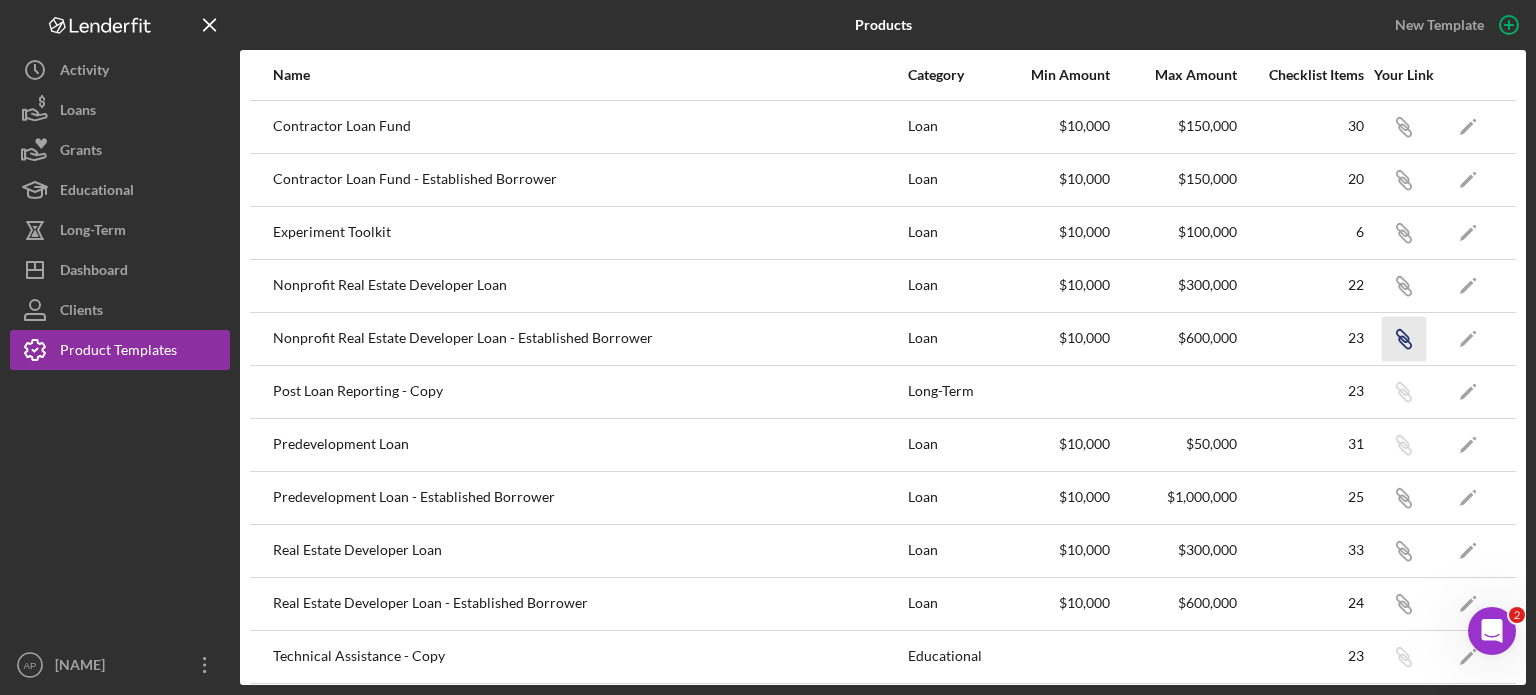 click 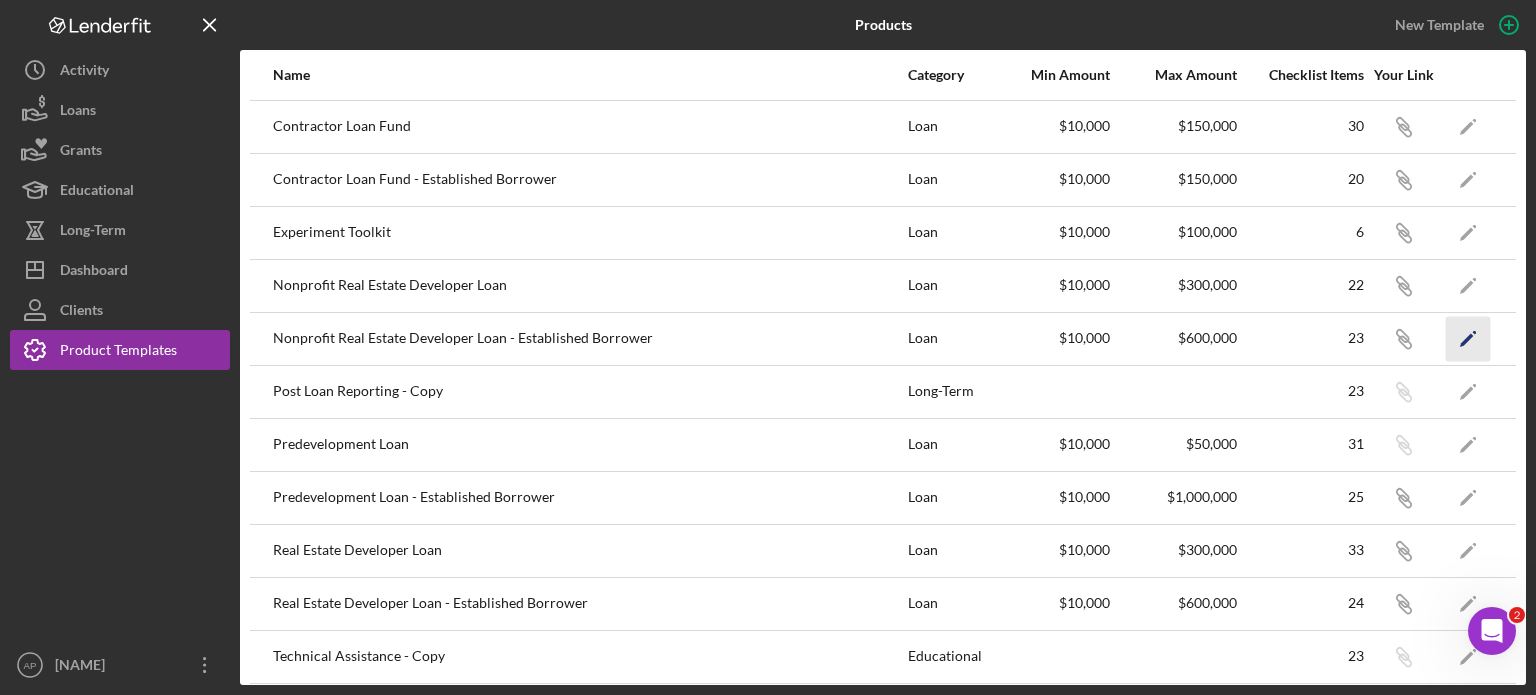 click on "Icon/Edit" 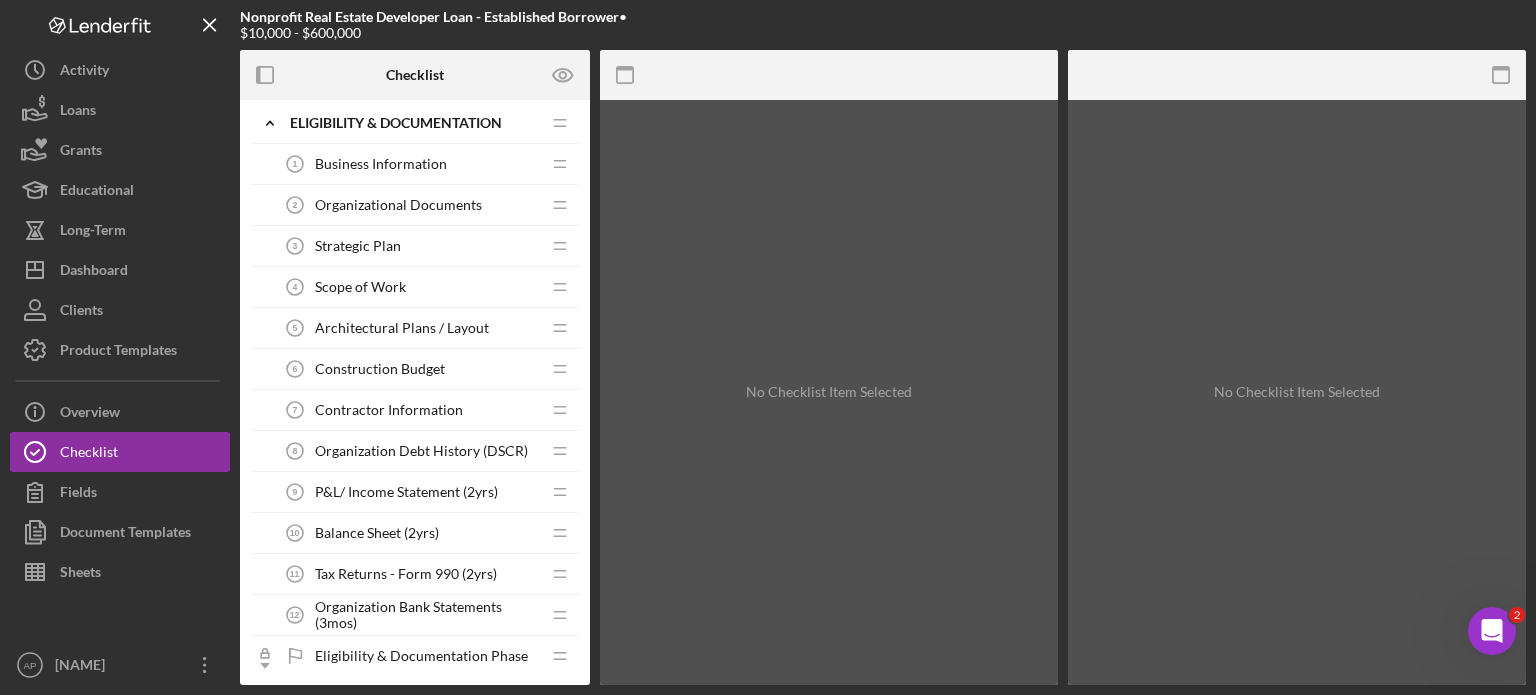 scroll, scrollTop: 0, scrollLeft: 0, axis: both 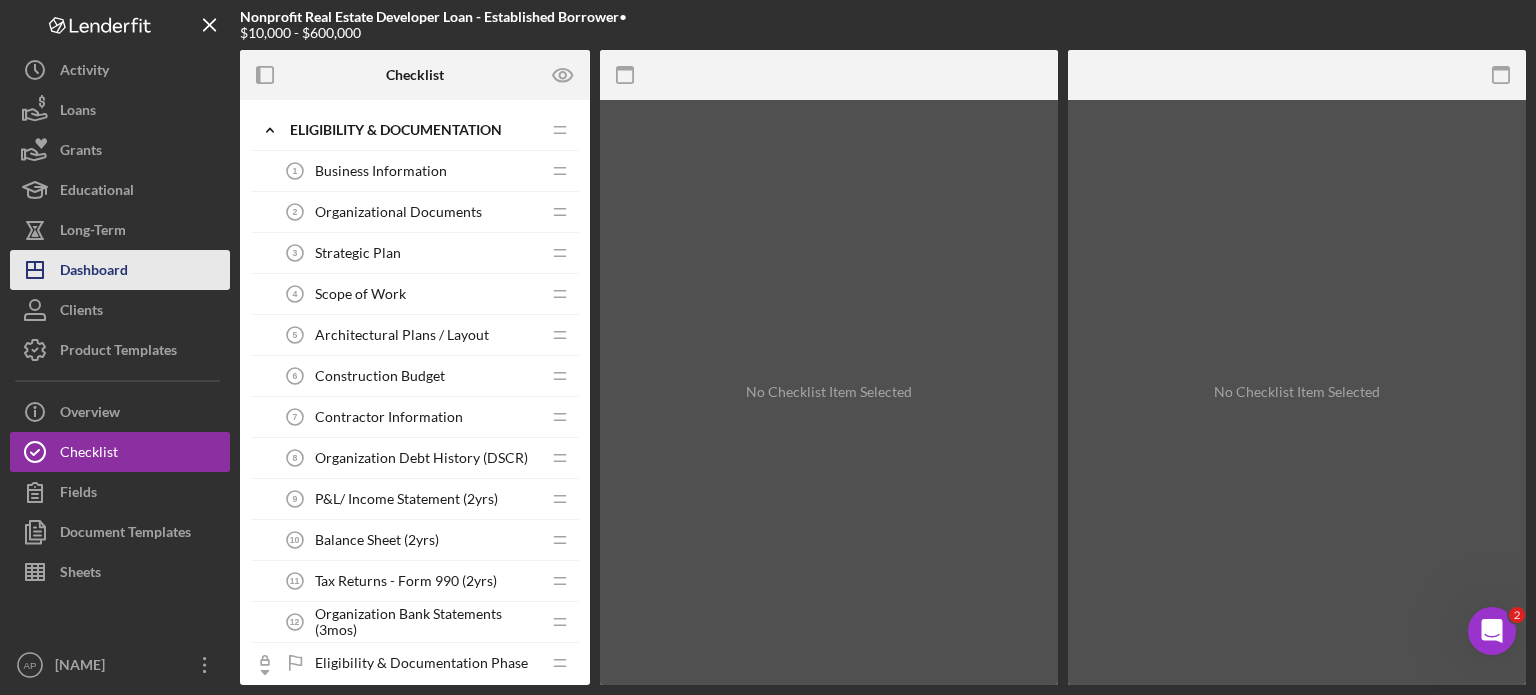 click on "Dashboard" at bounding box center (94, 272) 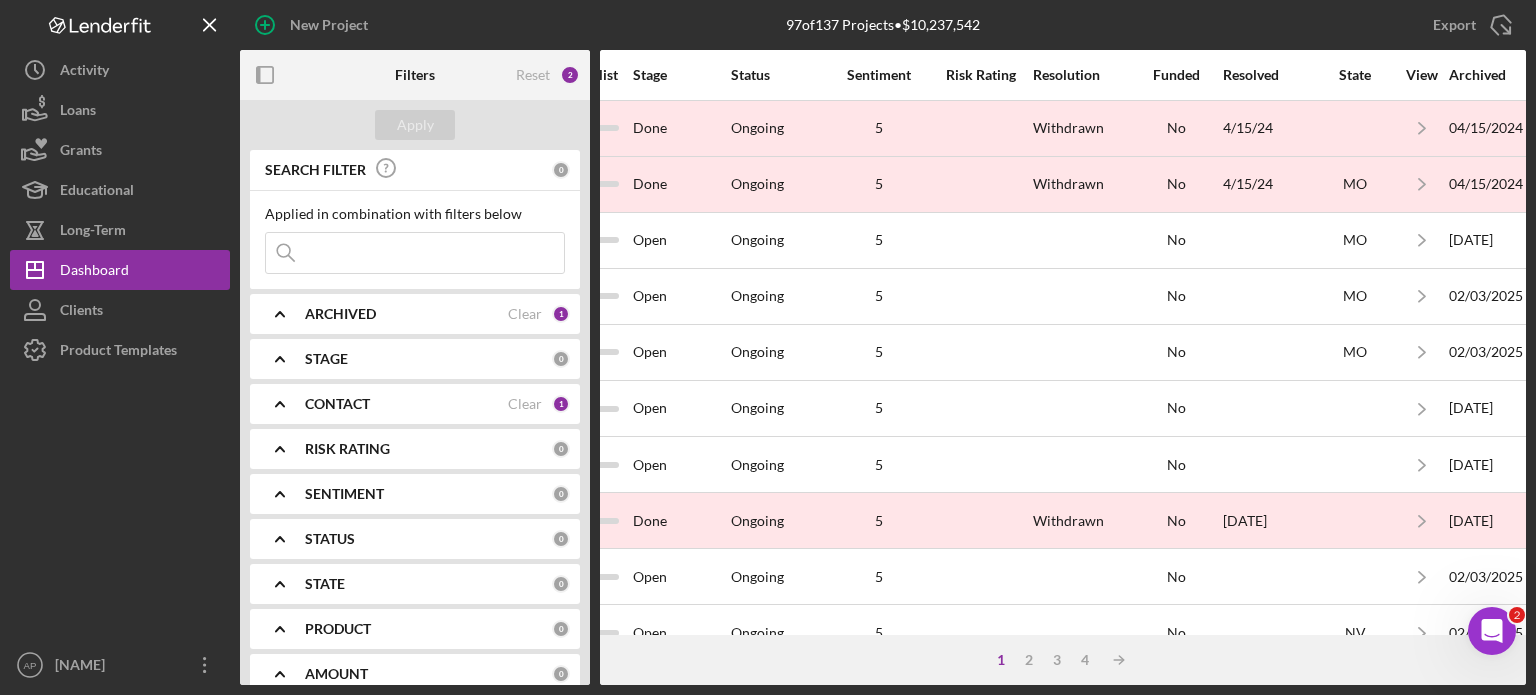 scroll, scrollTop: 0, scrollLeft: 1480, axis: horizontal 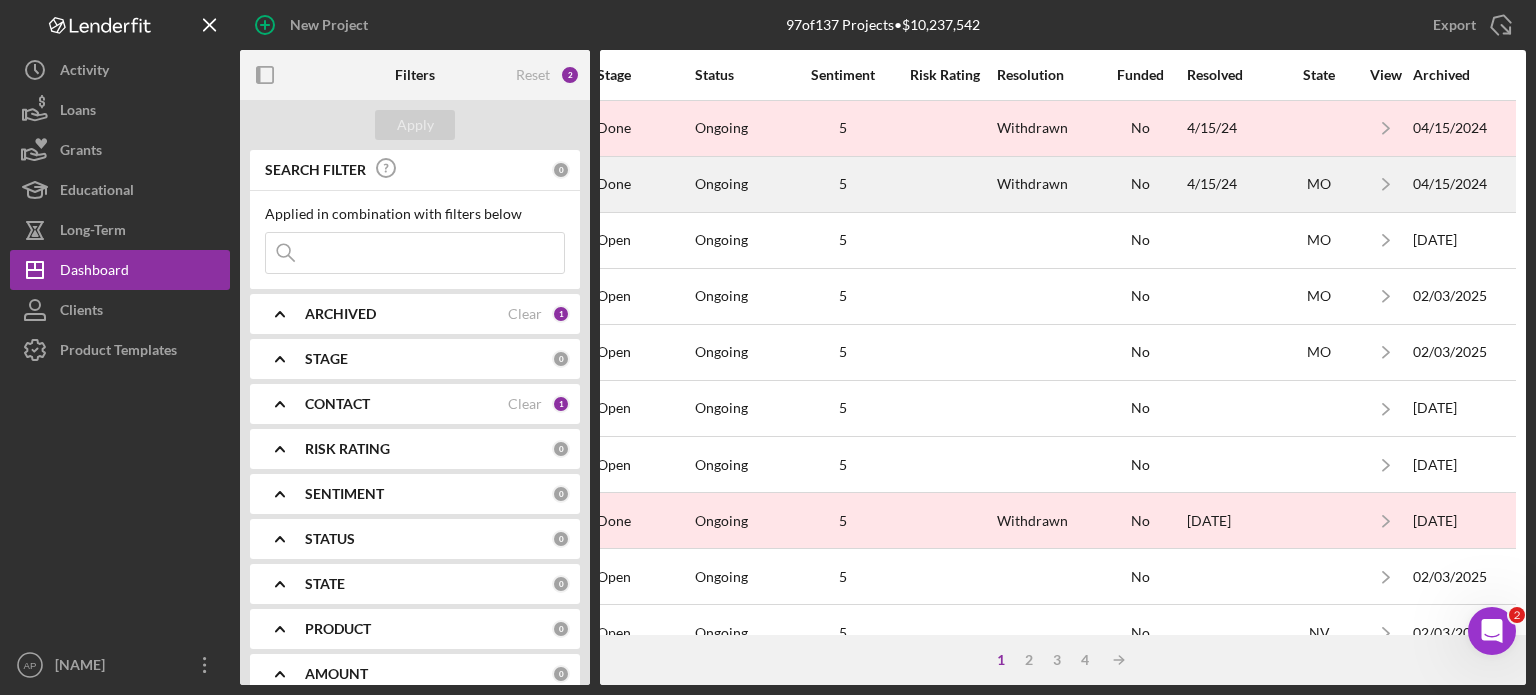 click on "MO" at bounding box center (1319, 184) 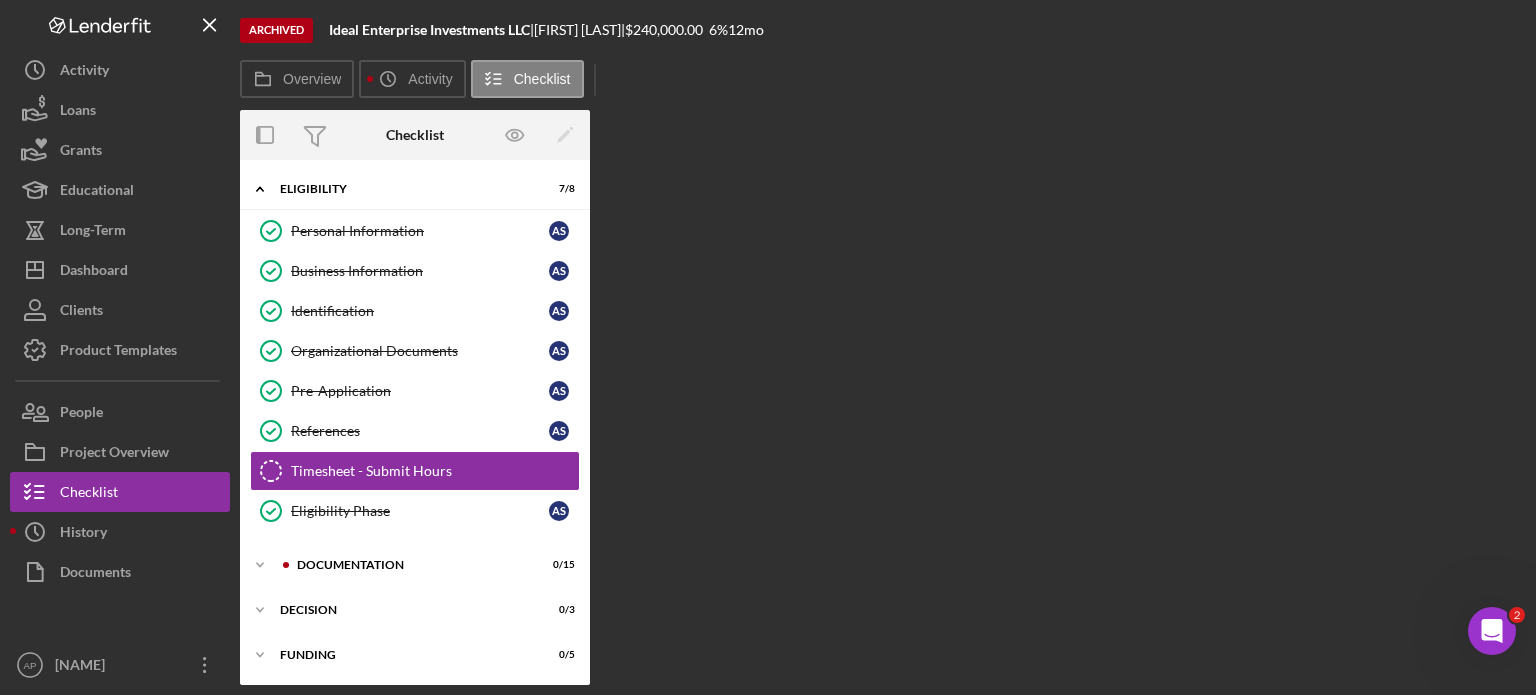 scroll, scrollTop: 42, scrollLeft: 0, axis: vertical 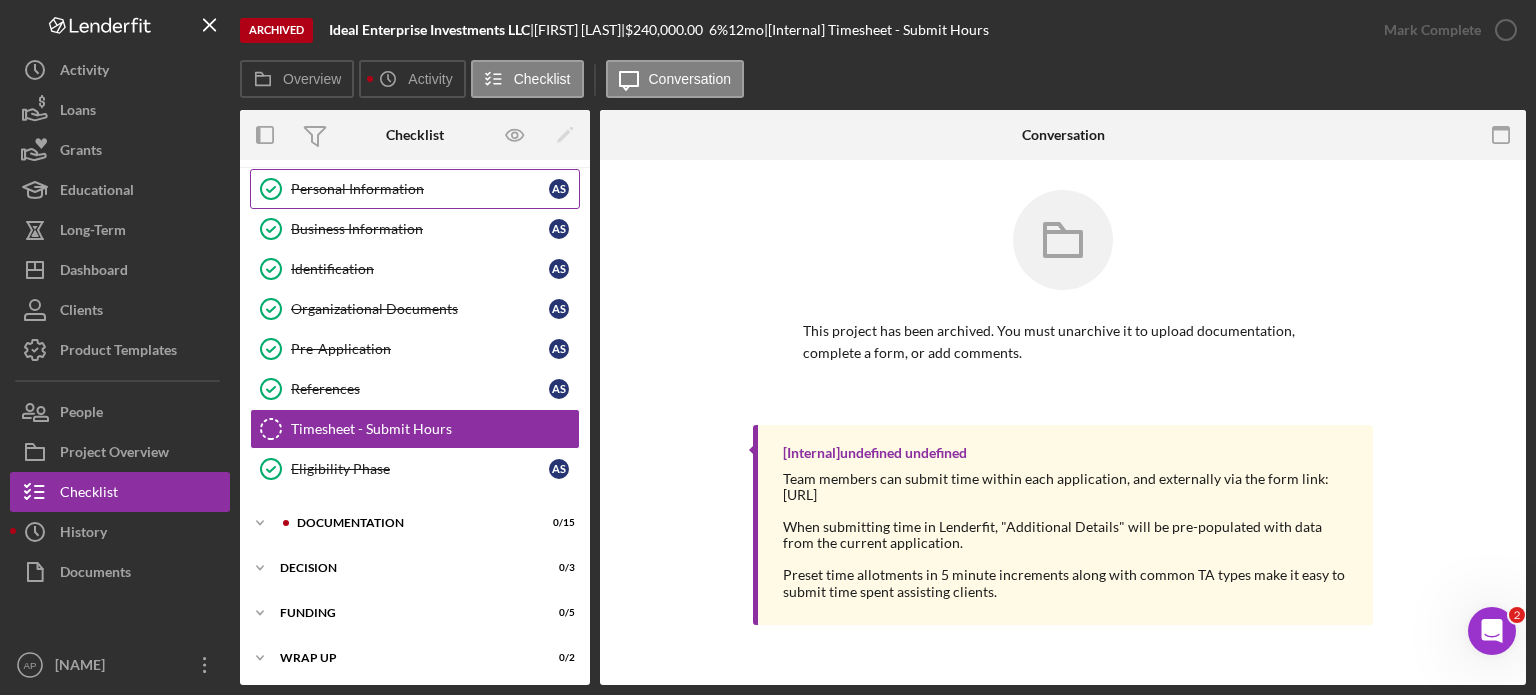 click on "Personal Information" at bounding box center (420, 189) 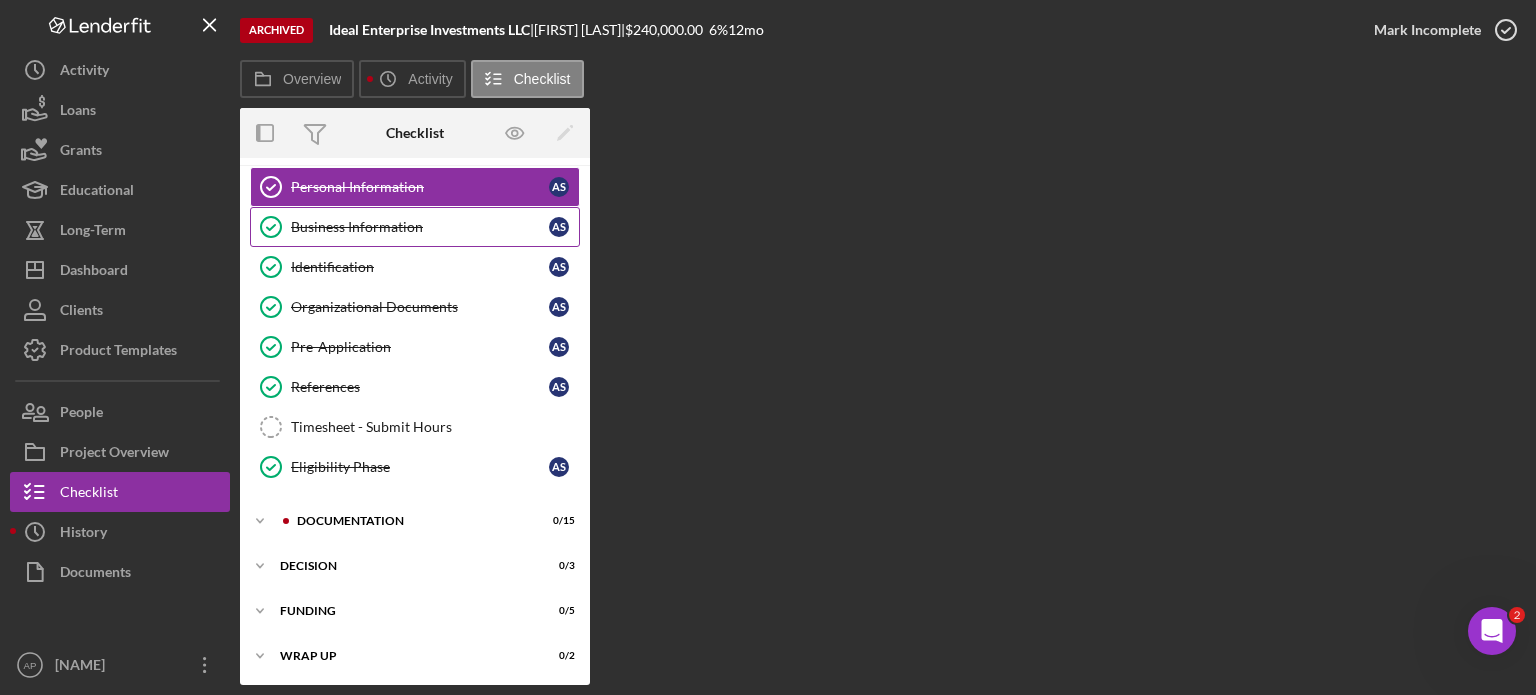 scroll, scrollTop: 42, scrollLeft: 0, axis: vertical 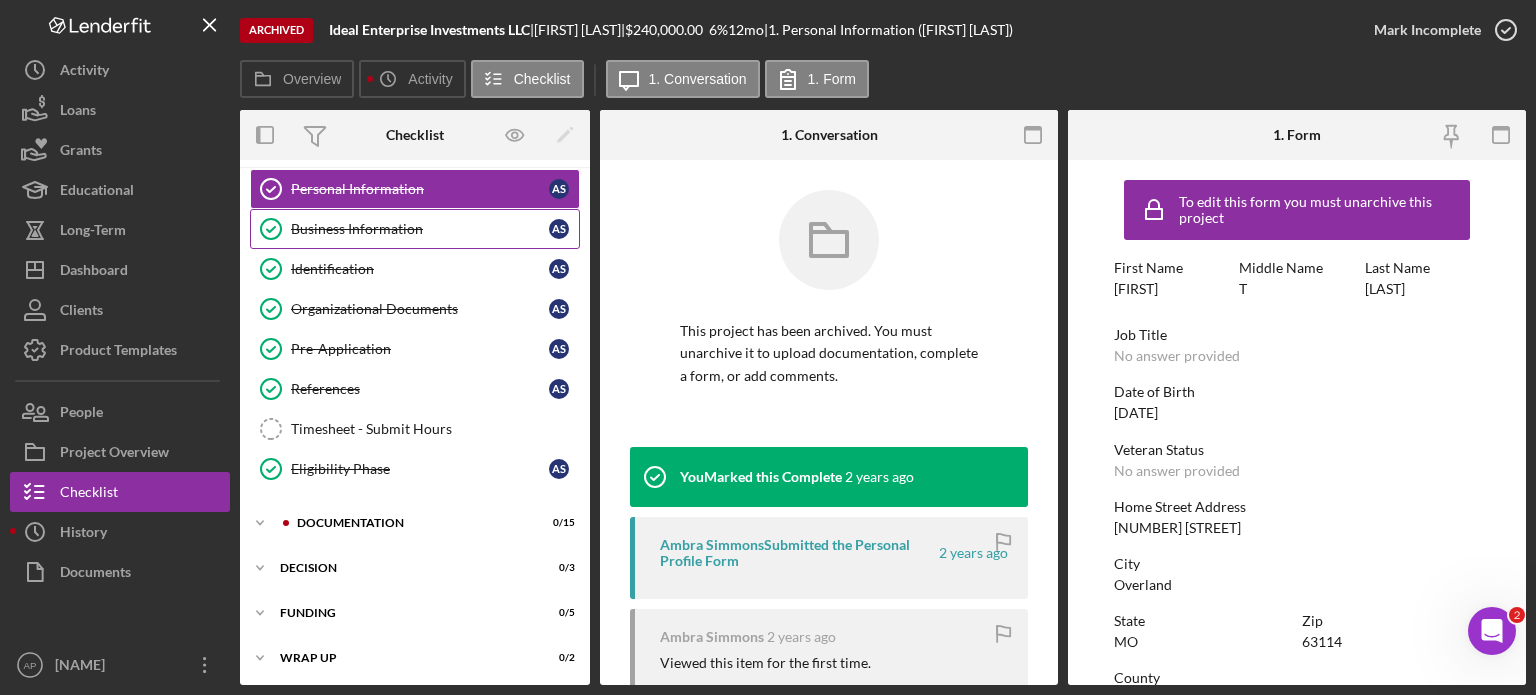click on "Business Information" at bounding box center [420, 229] 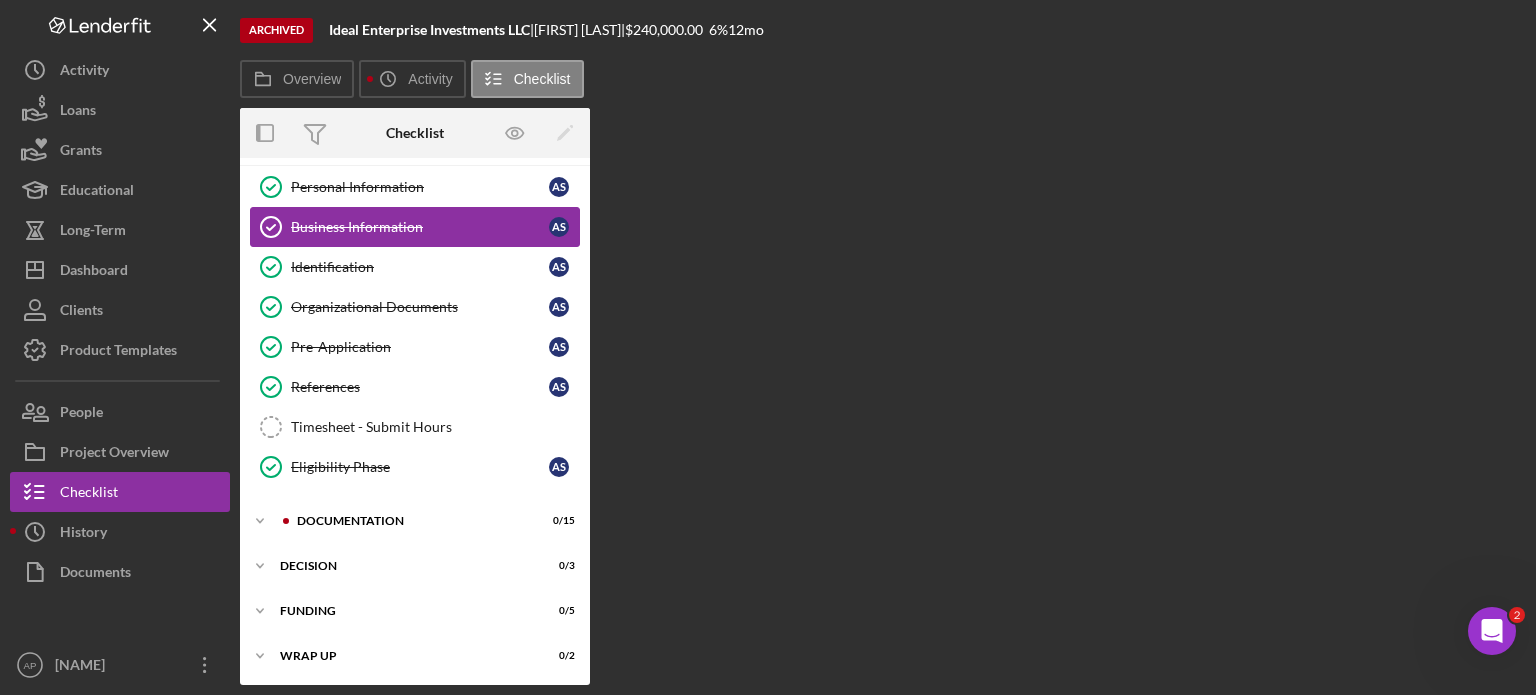 scroll, scrollTop: 42, scrollLeft: 0, axis: vertical 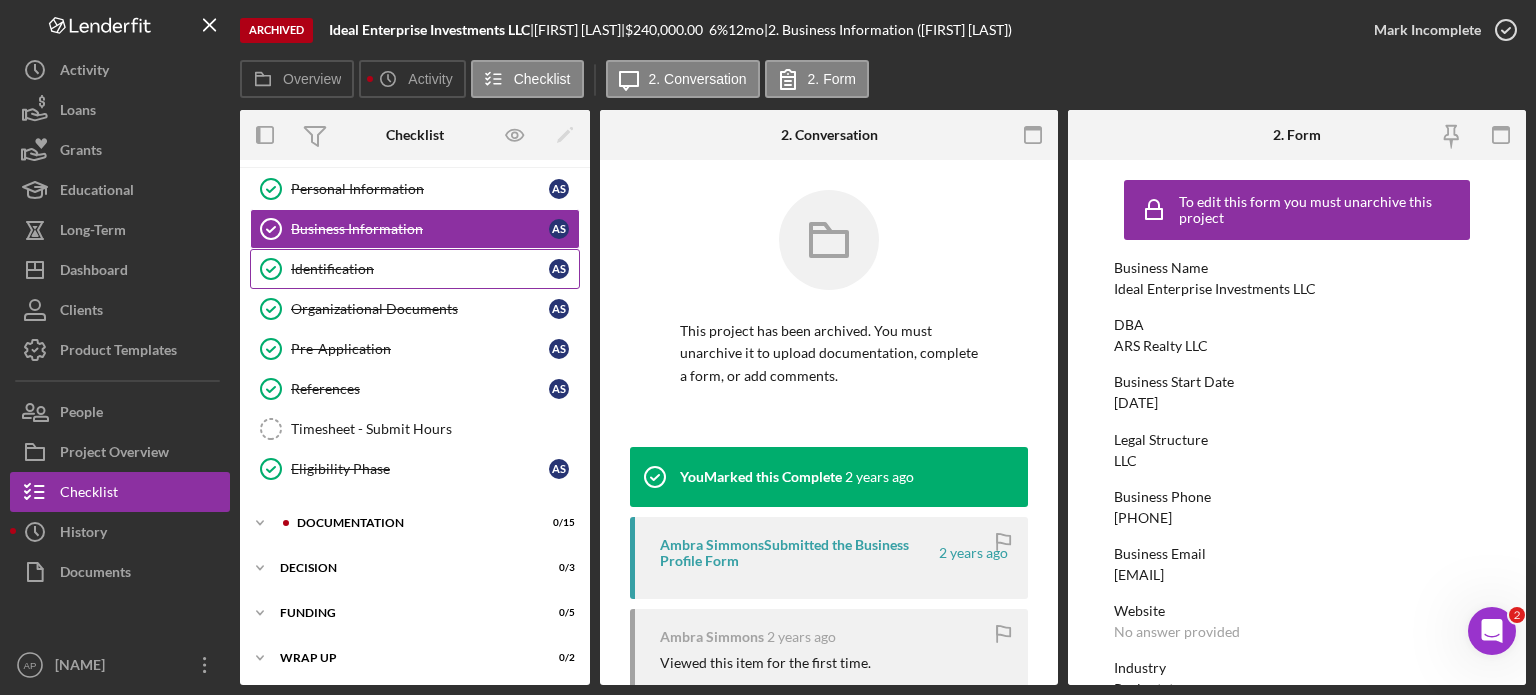 click on "Identification Identification A S" at bounding box center (415, 269) 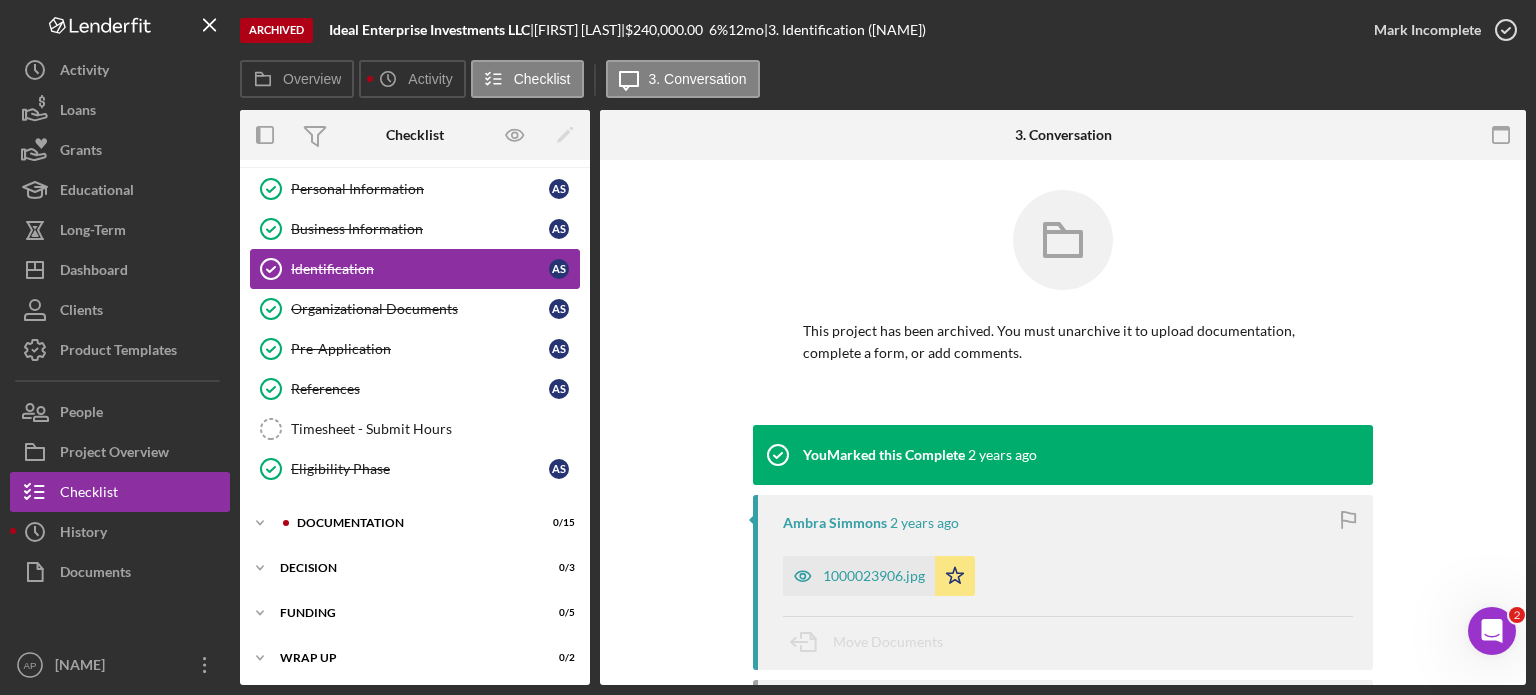 scroll, scrollTop: 42, scrollLeft: 0, axis: vertical 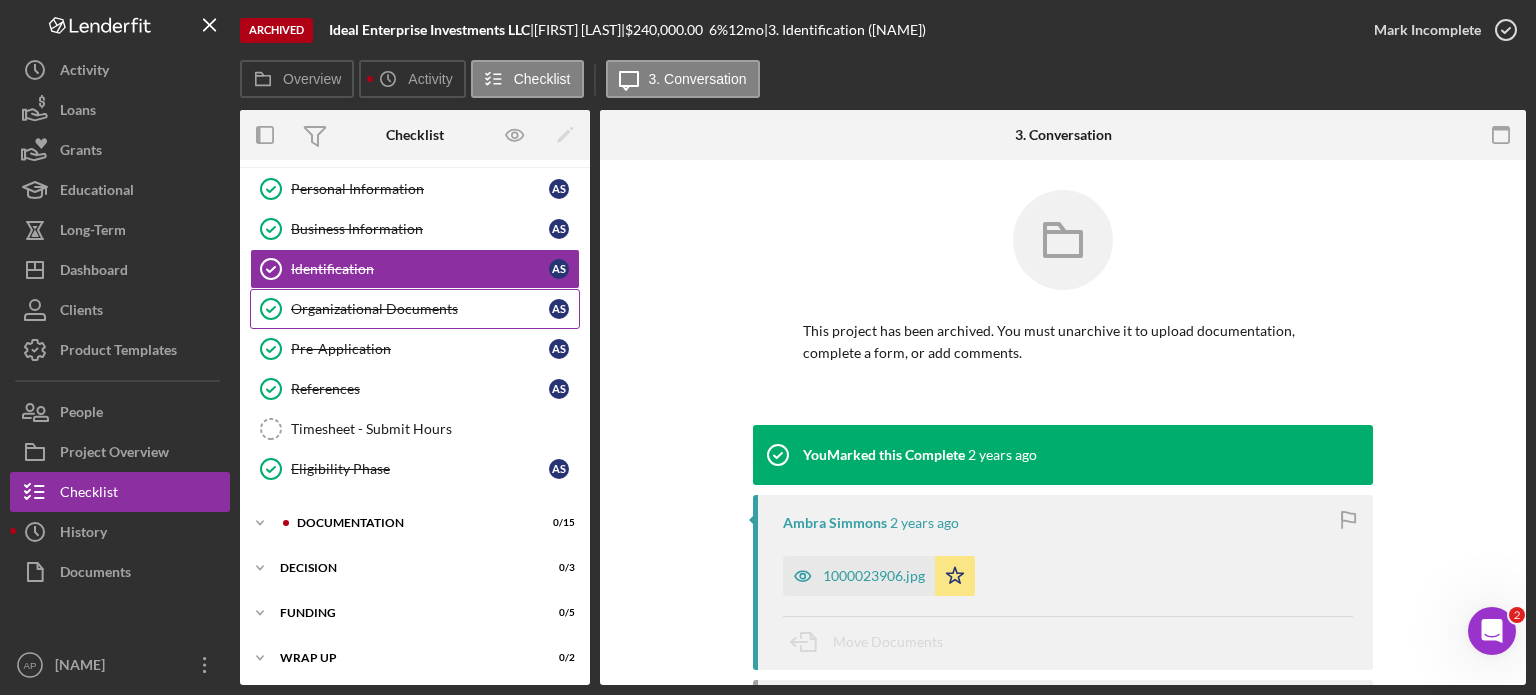 click on "Organizational Documents" at bounding box center (420, 309) 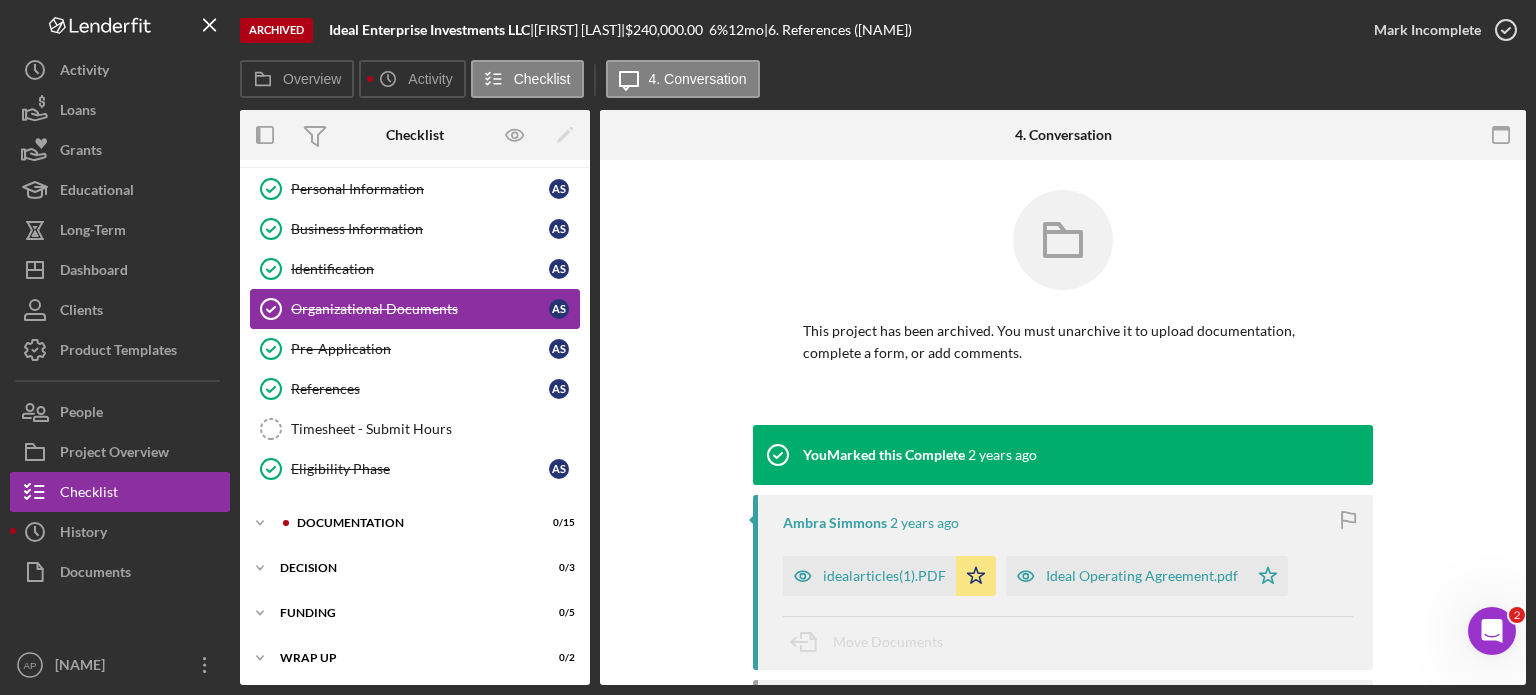 scroll, scrollTop: 42, scrollLeft: 0, axis: vertical 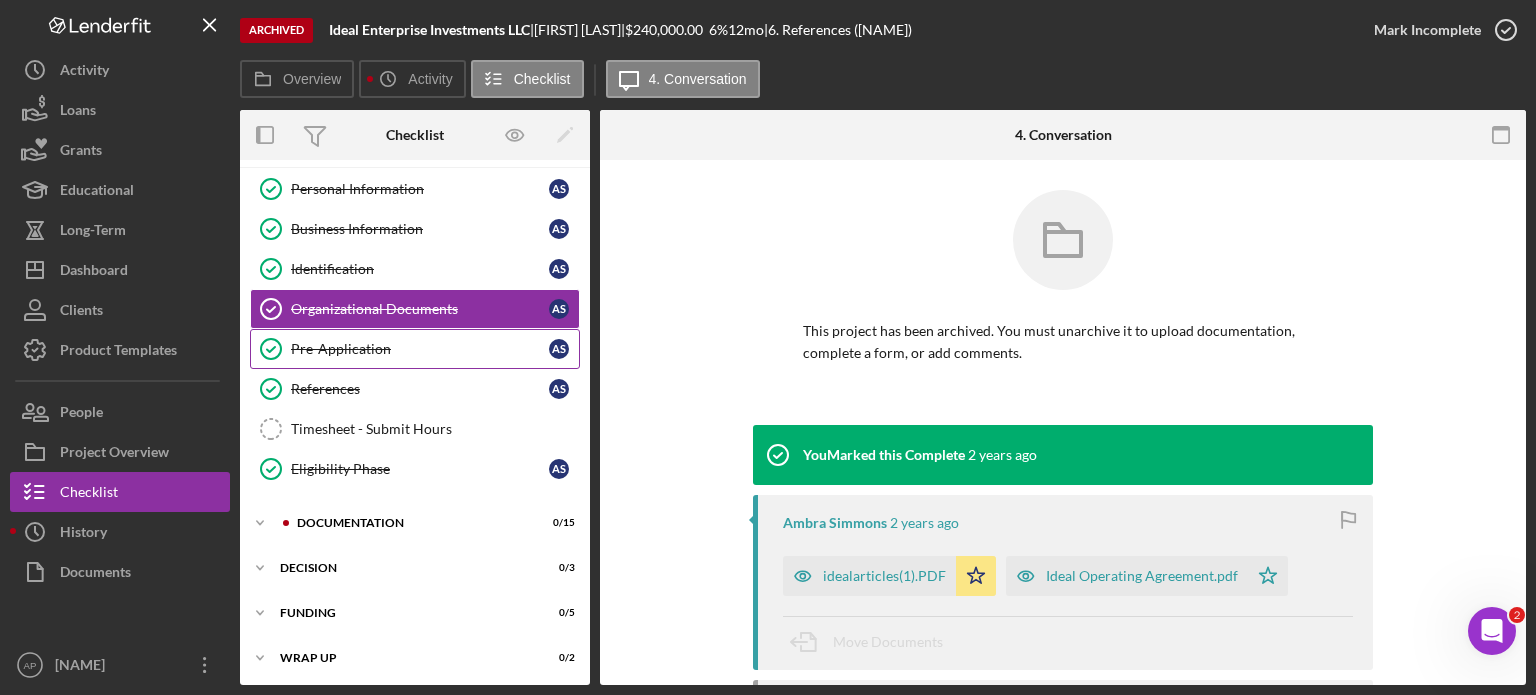 click on "Pre-Application" at bounding box center (420, 349) 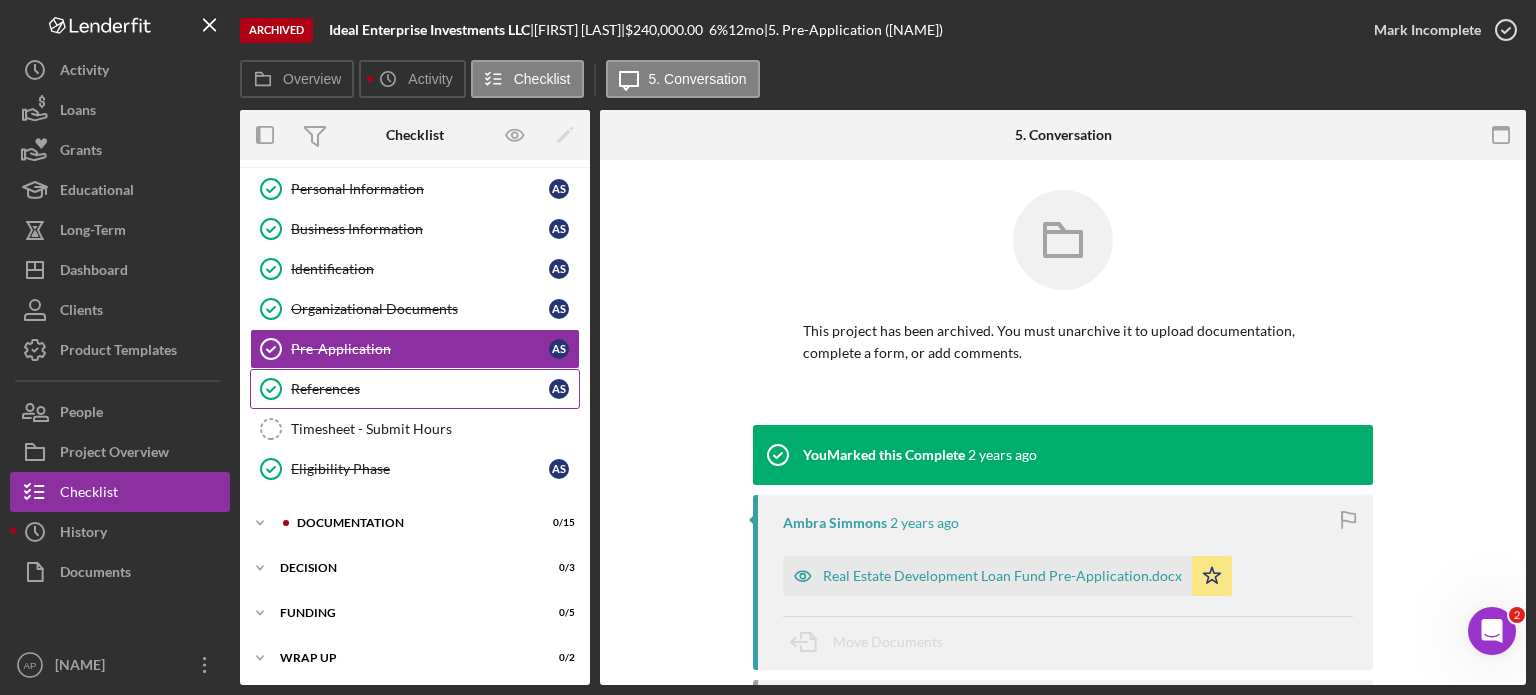 click on "References References A S" at bounding box center (415, 389) 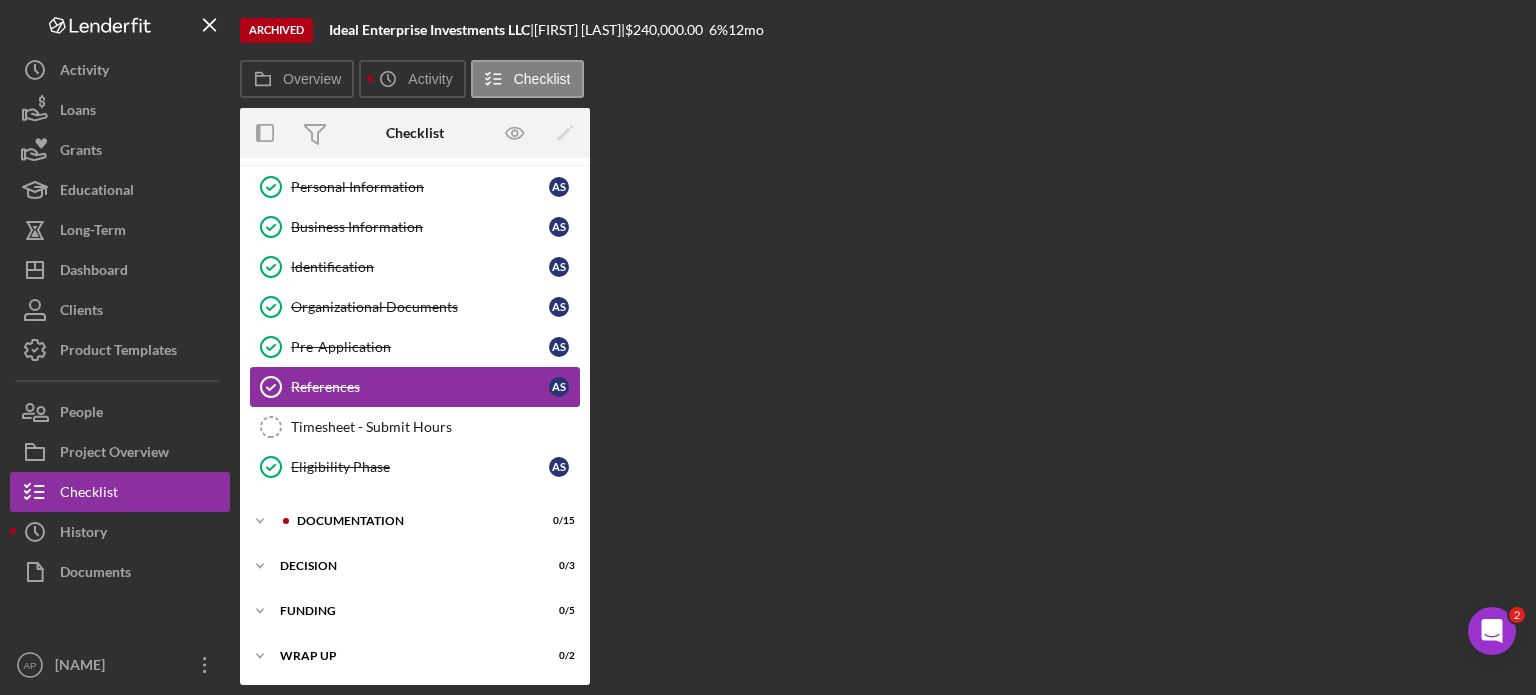 scroll, scrollTop: 42, scrollLeft: 0, axis: vertical 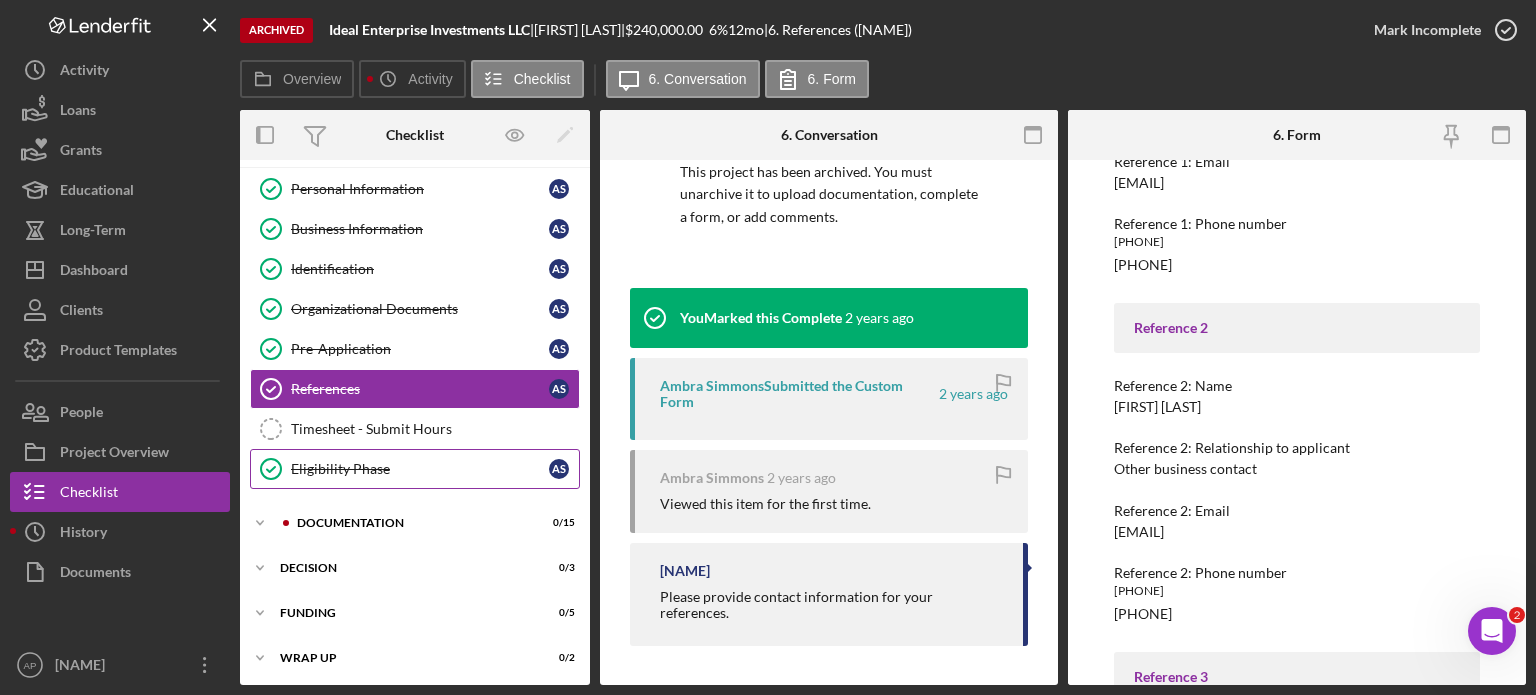 click on "Eligibility Phase" at bounding box center [420, 469] 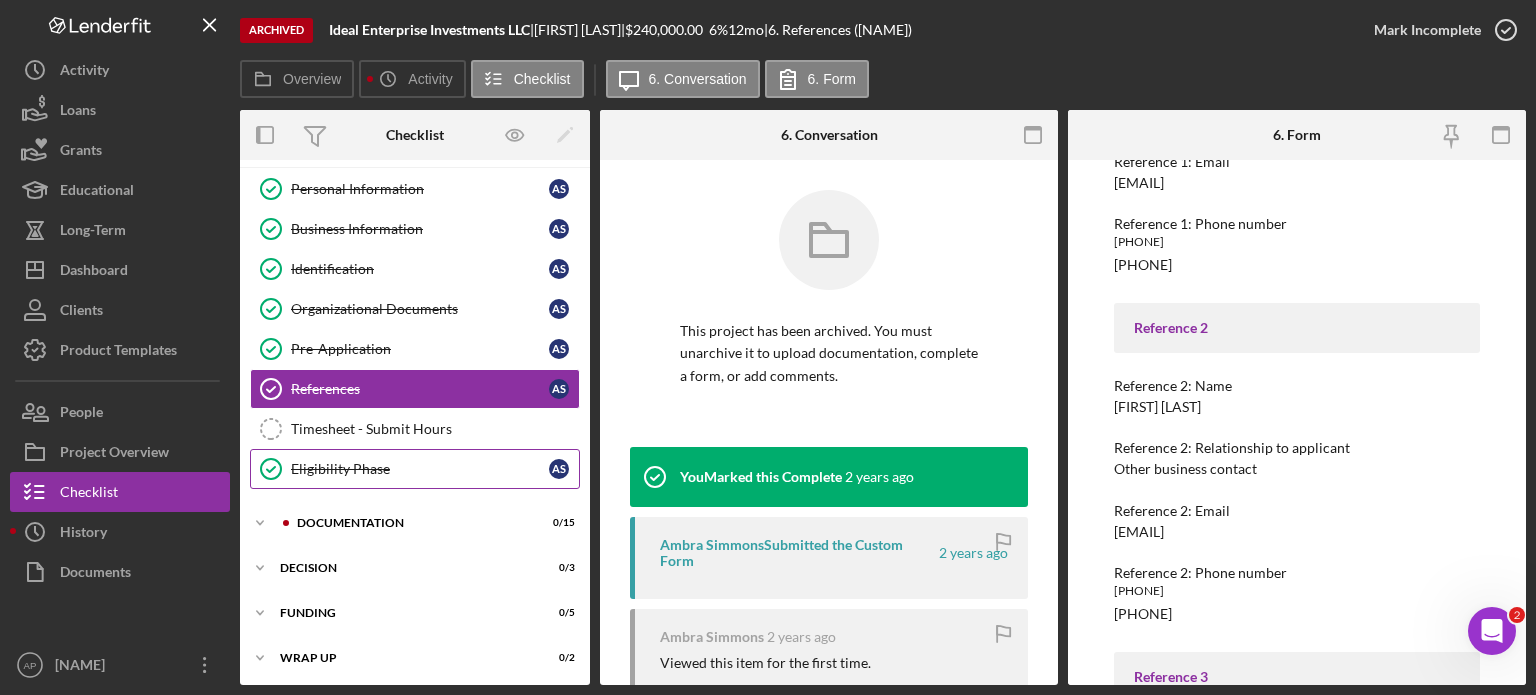 scroll, scrollTop: 42, scrollLeft: 0, axis: vertical 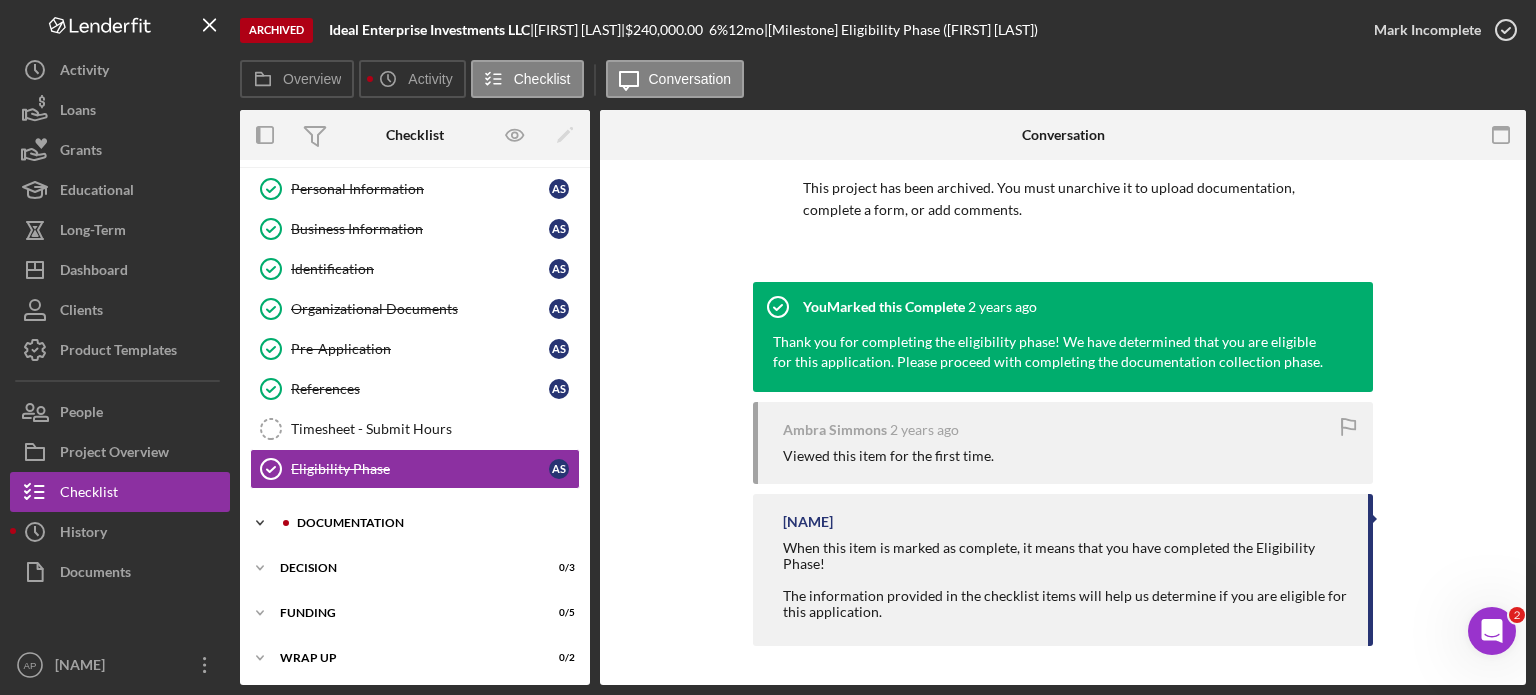 click on "Documentation" at bounding box center [431, 523] 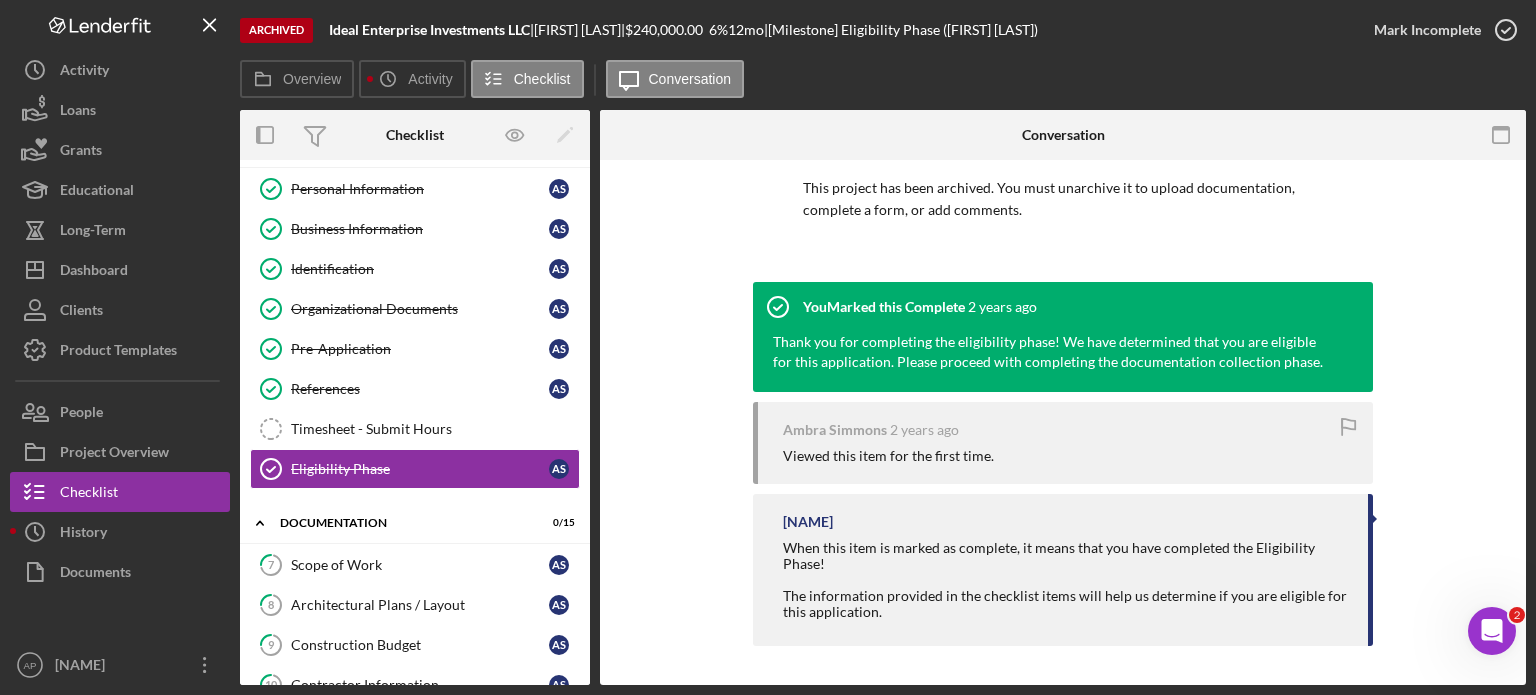 scroll, scrollTop: 342, scrollLeft: 0, axis: vertical 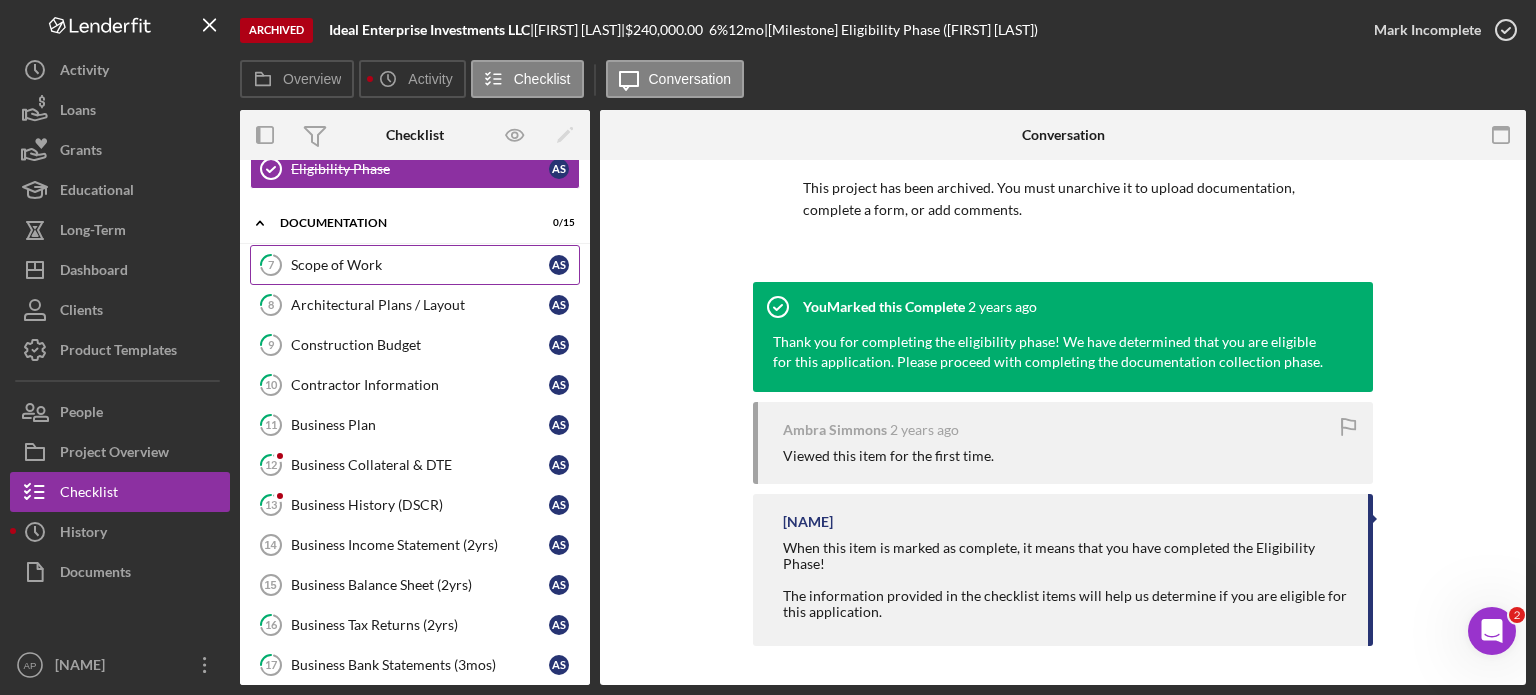 click on "Scope of Work" at bounding box center [420, 265] 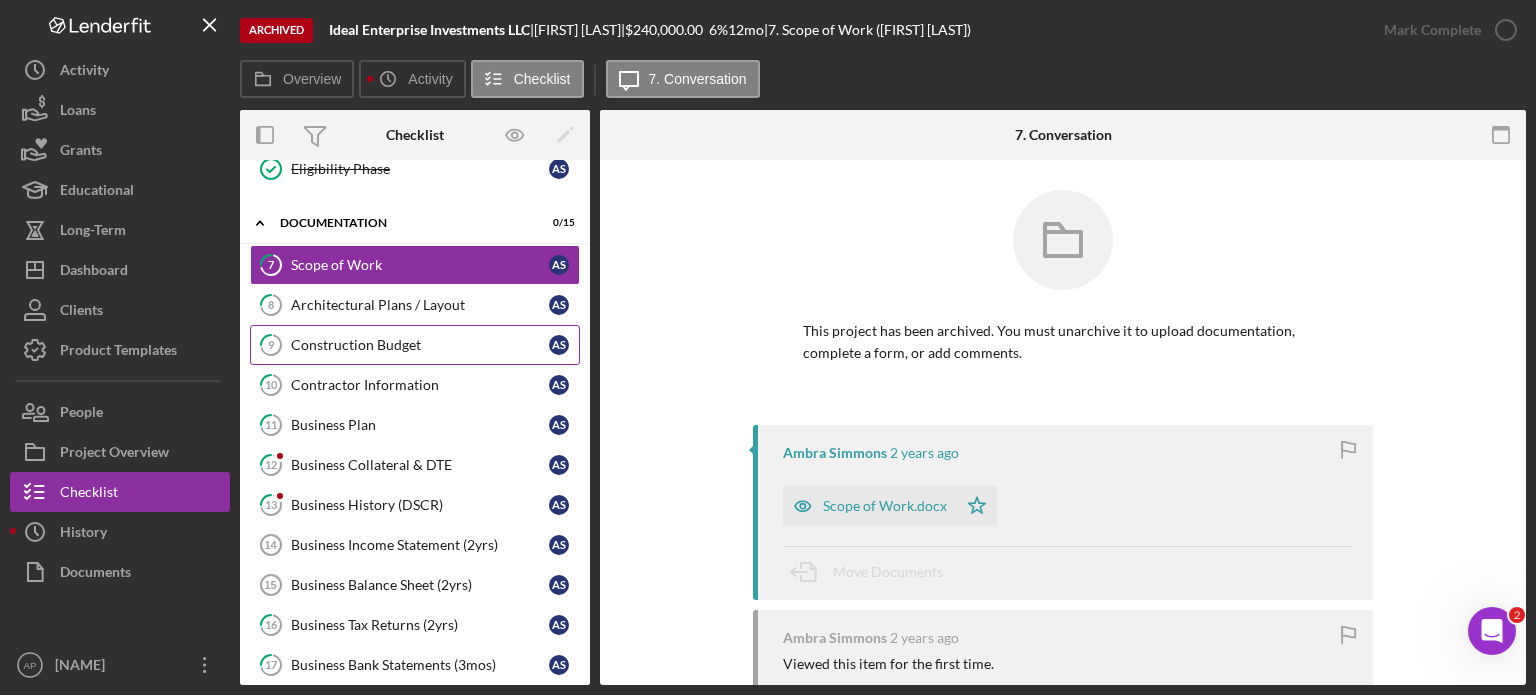 click on "Construction Budget" at bounding box center [420, 345] 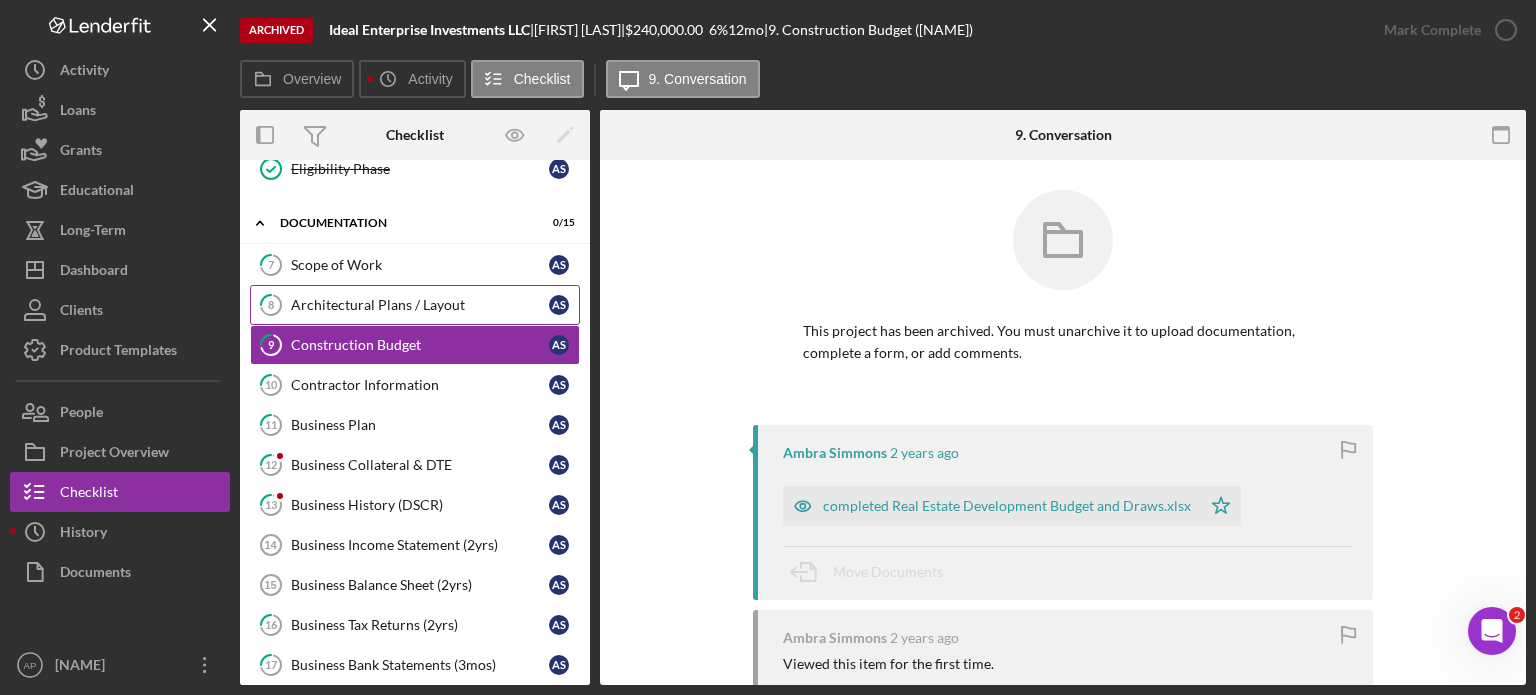 click on "6. References (Ambra S.)" at bounding box center (415, 305) 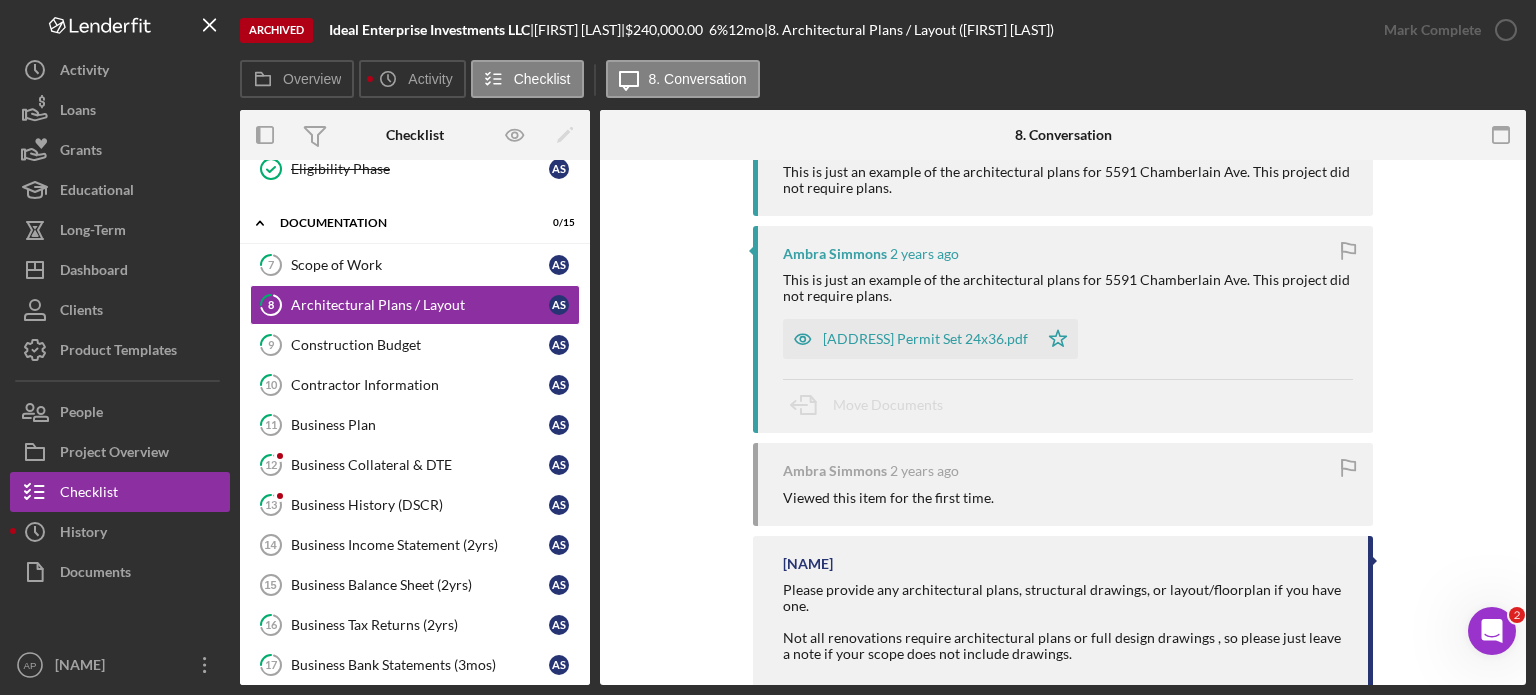 scroll, scrollTop: 348, scrollLeft: 0, axis: vertical 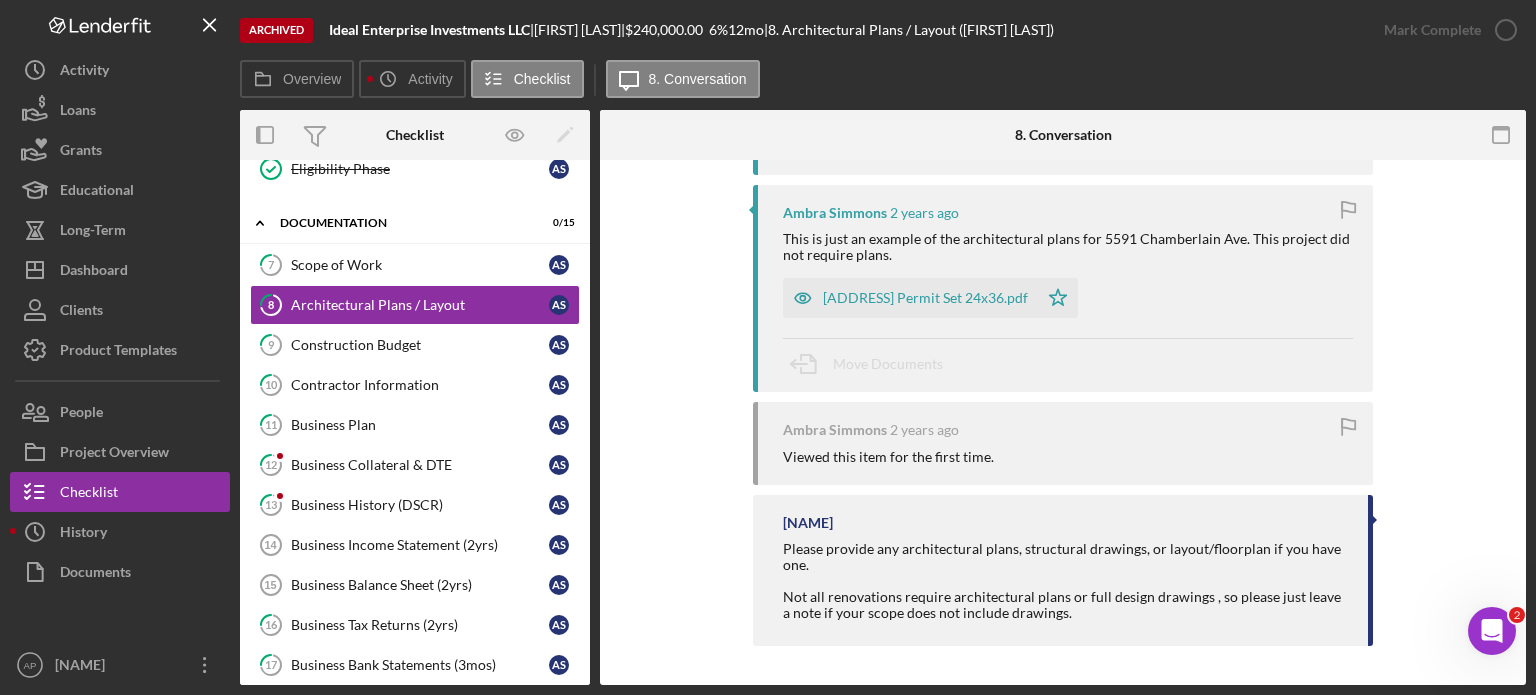 click on "Archived" at bounding box center (276, 30) 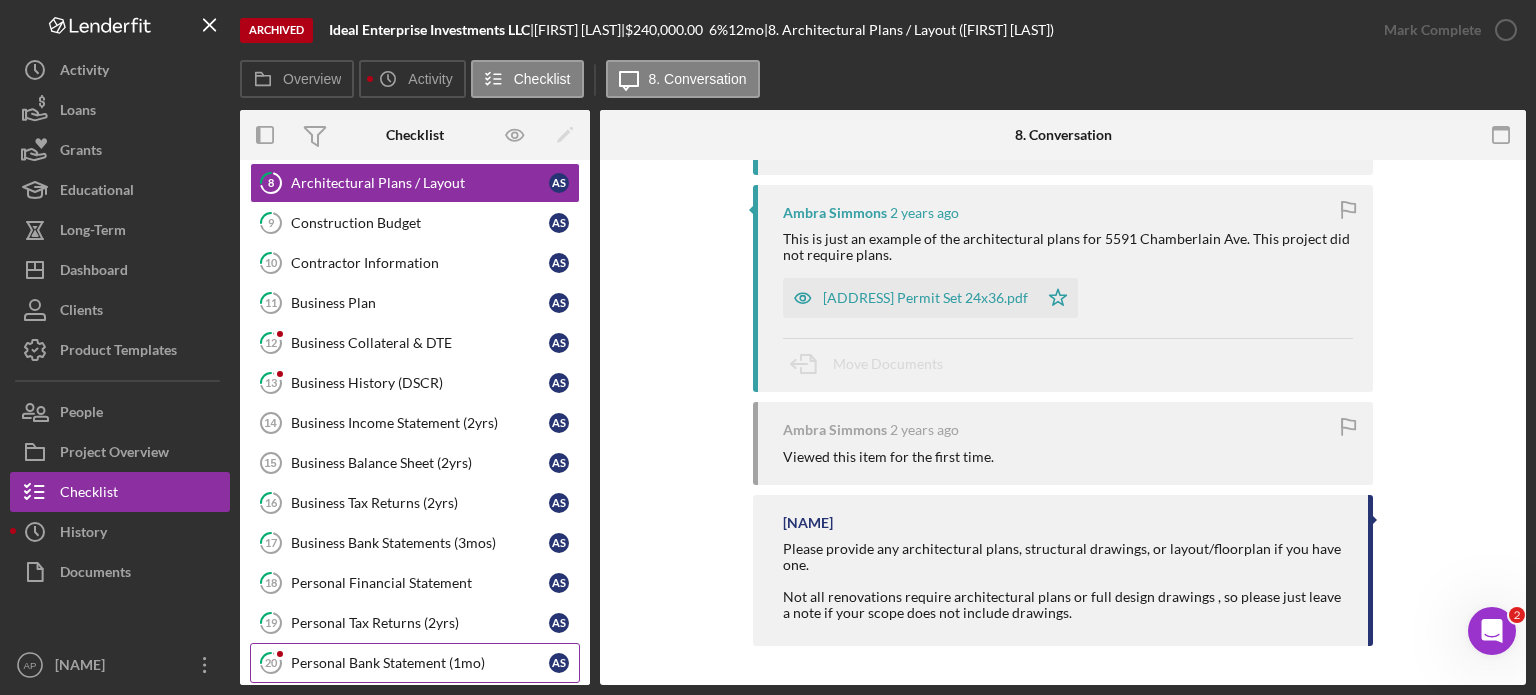 scroll, scrollTop: 647, scrollLeft: 0, axis: vertical 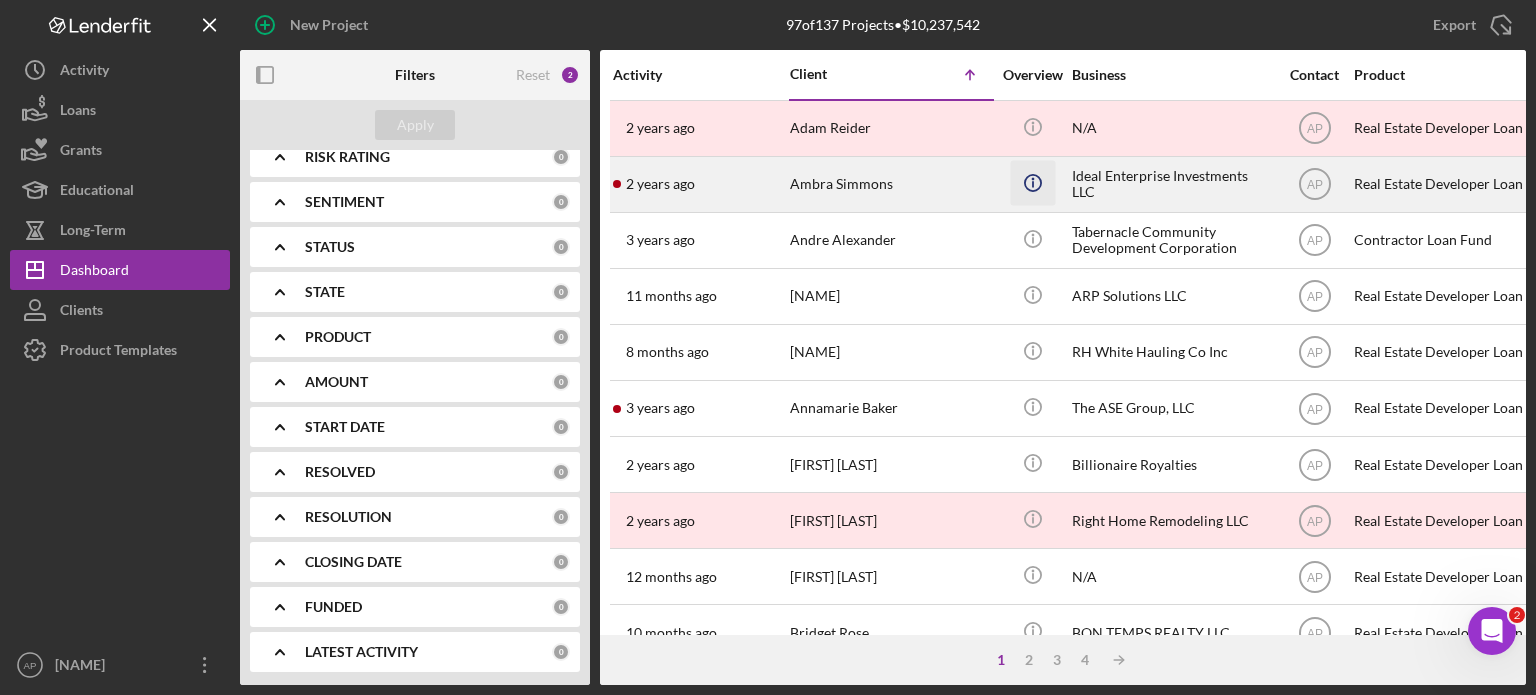 drag, startPoint x: 991, startPoint y: 178, endPoint x: 1036, endPoint y: 169, distance: 45.891174 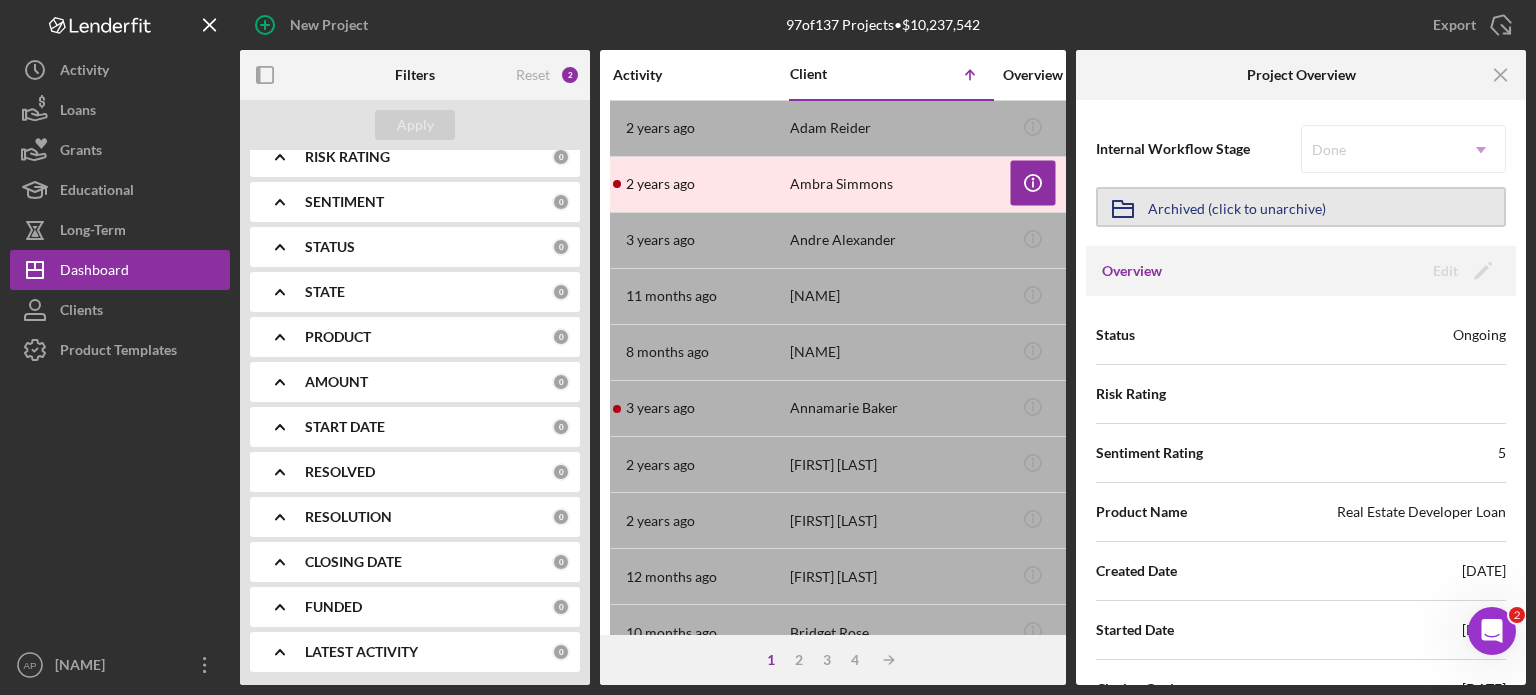 click on "Icon/Archived" 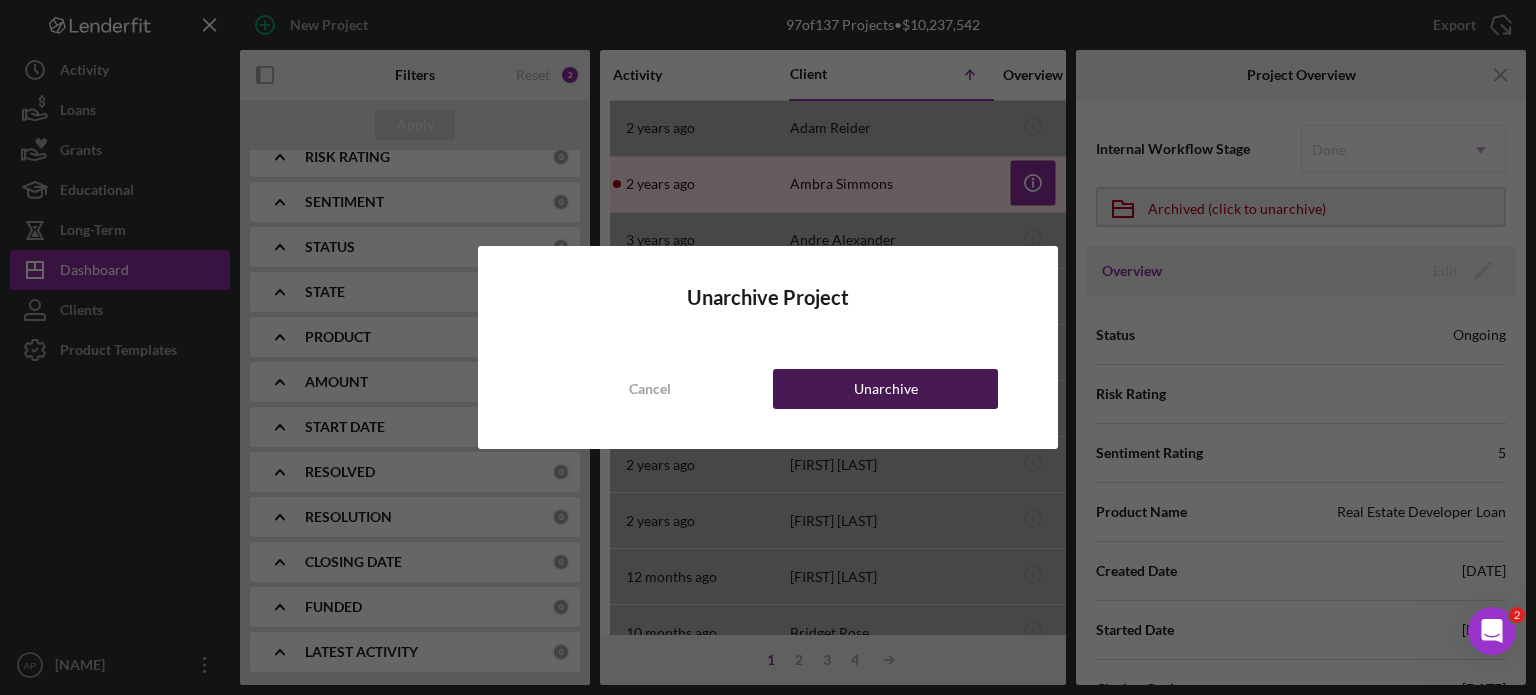 click on "Unarchive" at bounding box center [886, 389] 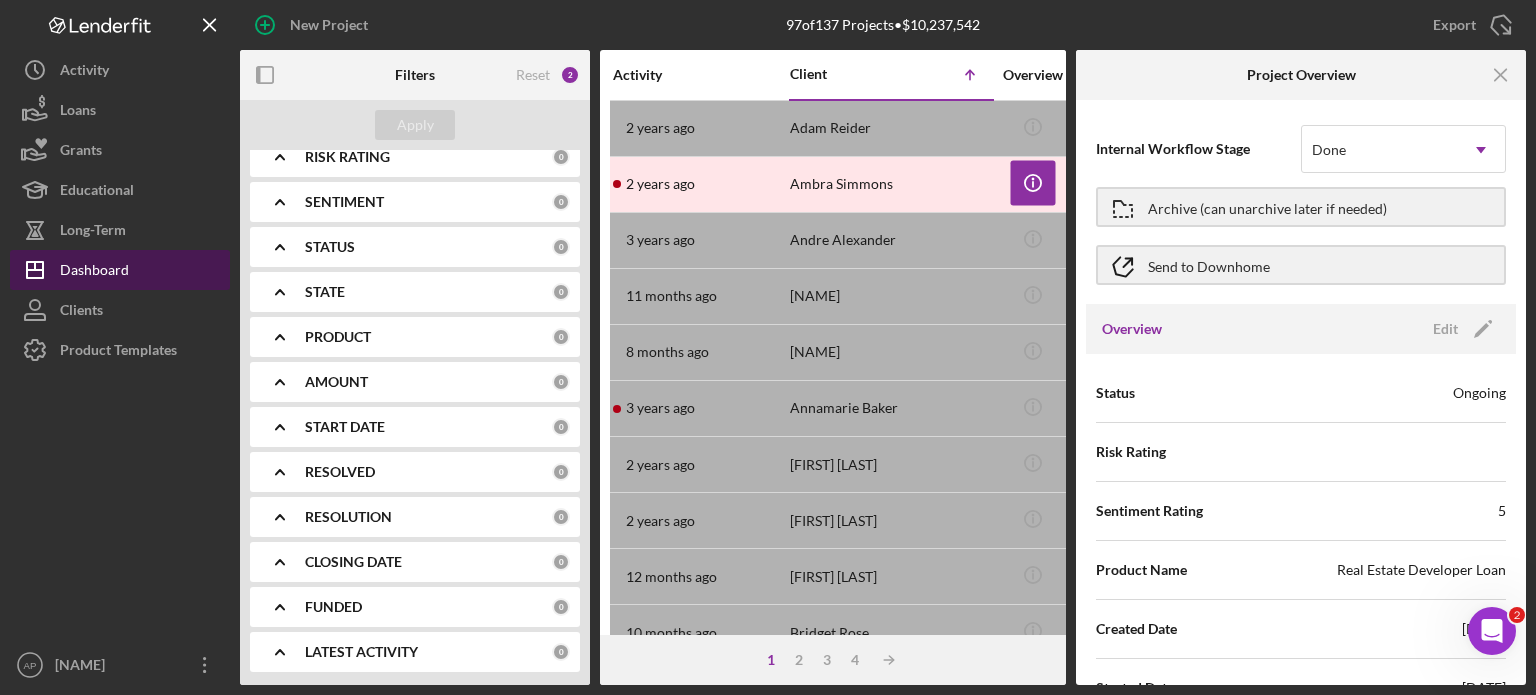 click on "Dashboard" at bounding box center [94, 272] 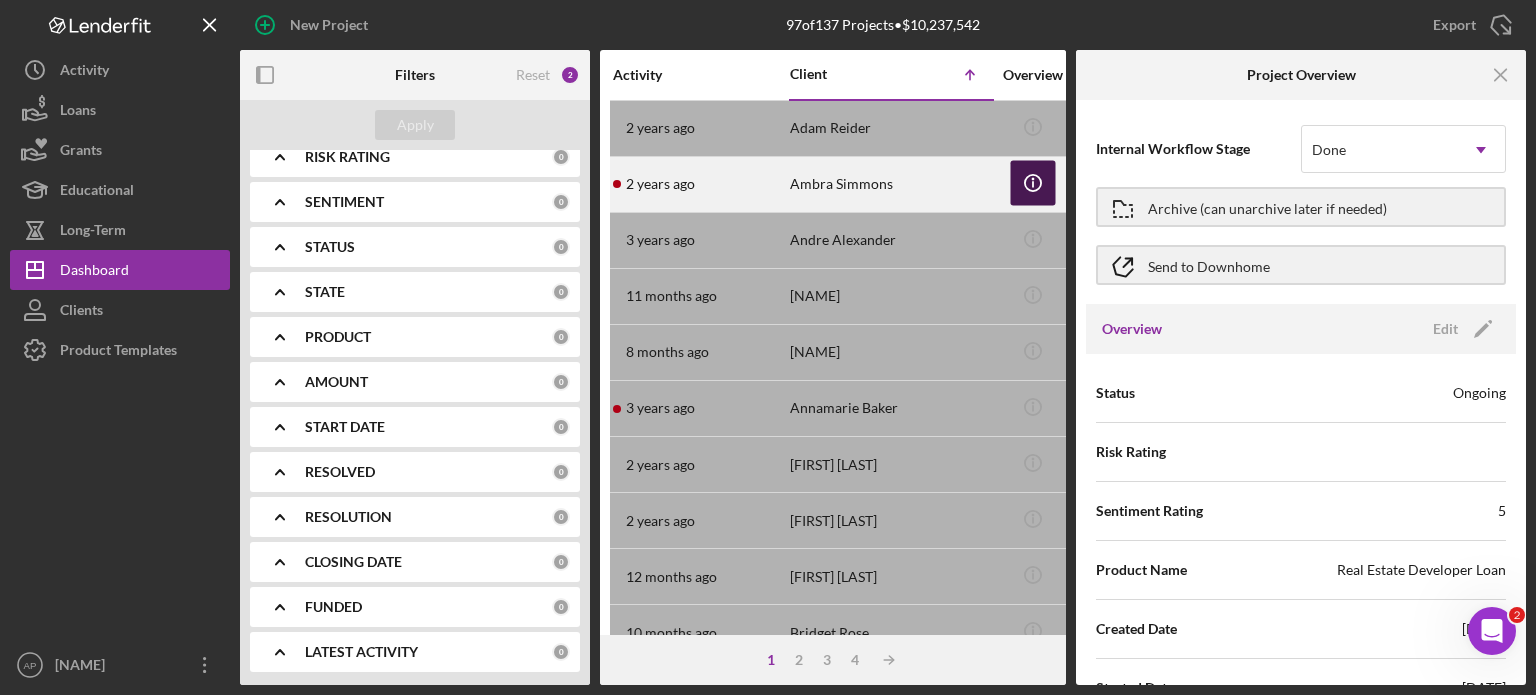 click on "Icon/Info" 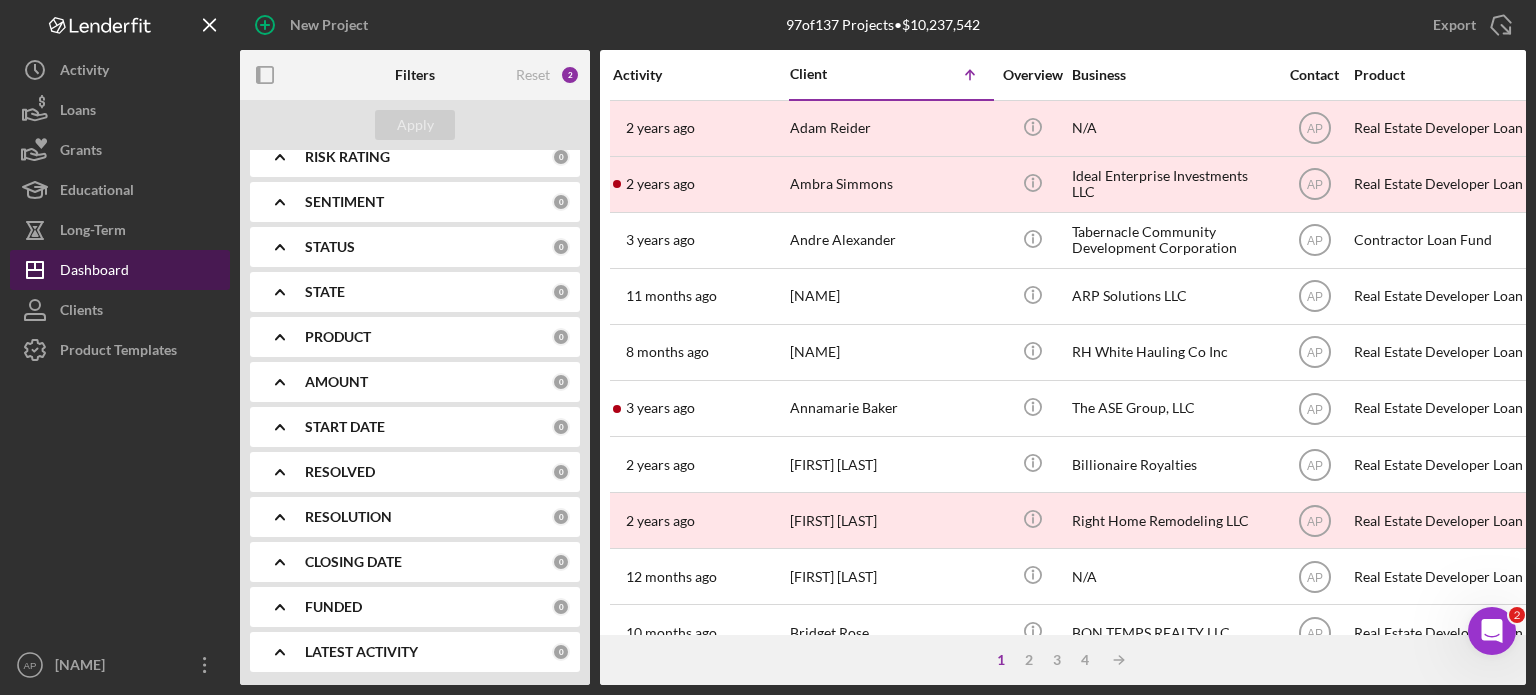 click on "Dashboard" at bounding box center (94, 272) 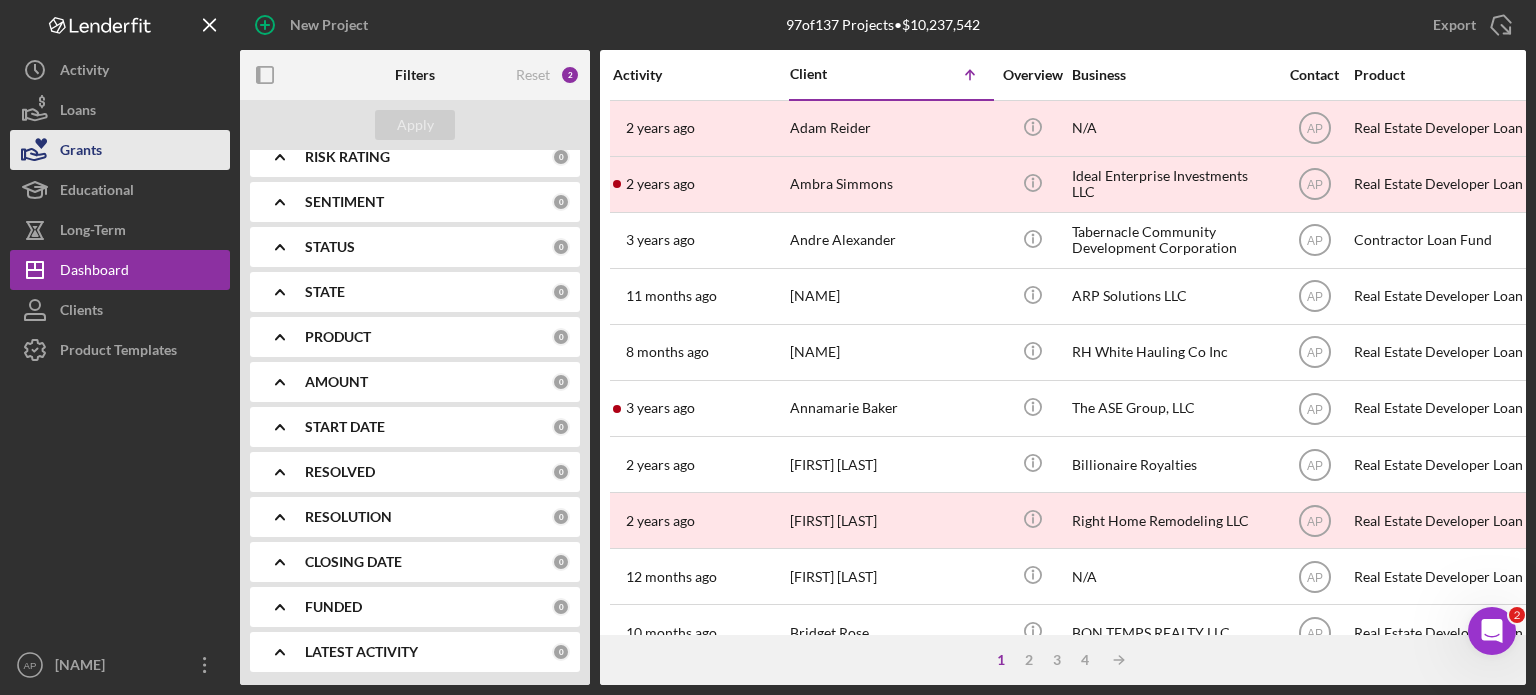 click on "Grants" at bounding box center [81, 152] 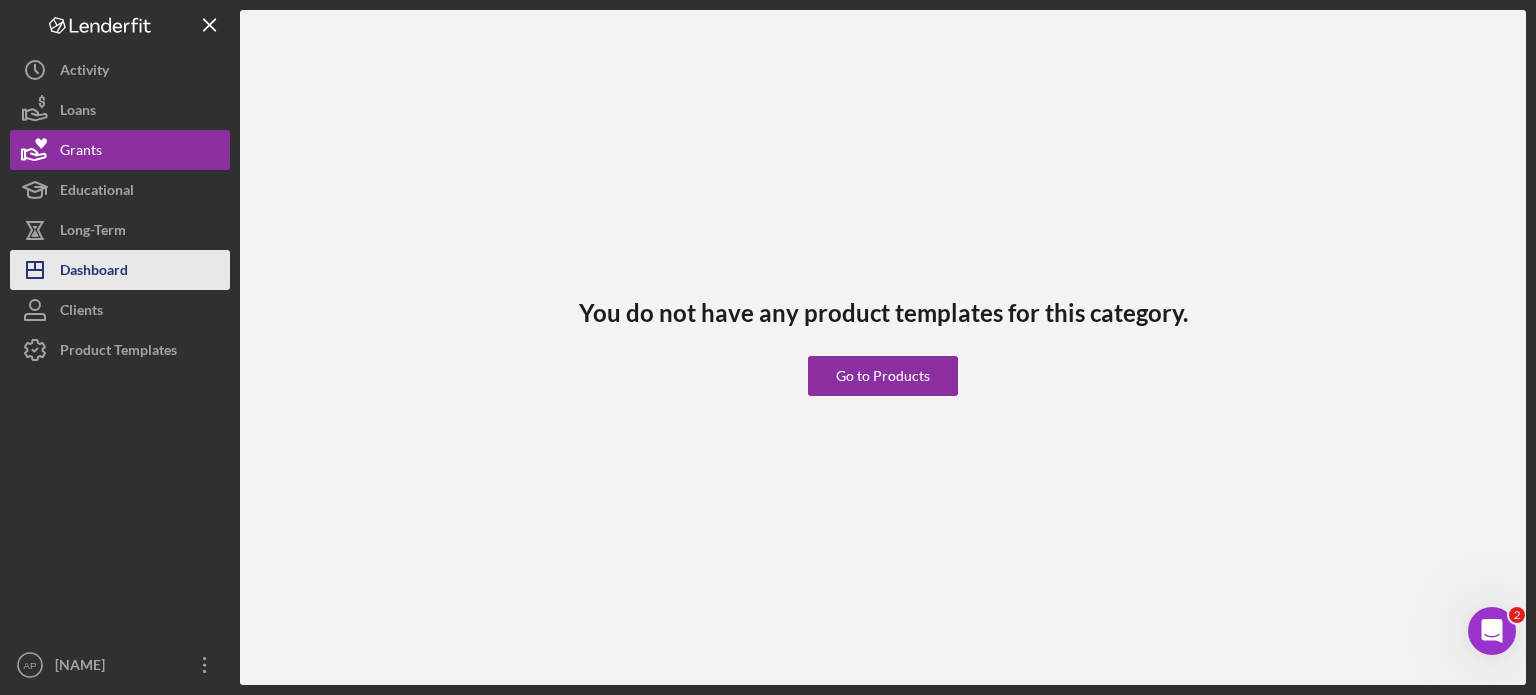 click on "Dashboard" at bounding box center [94, 272] 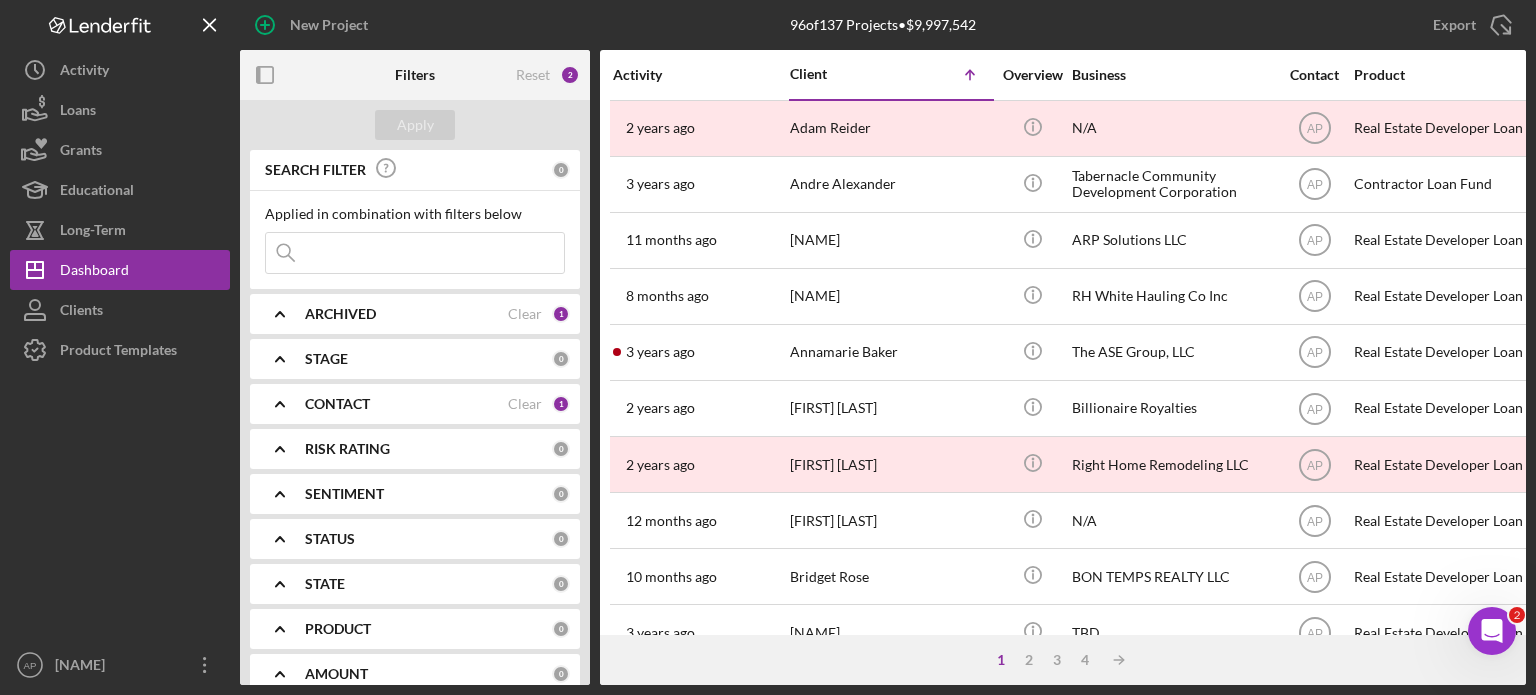 click on "ARCHIVED" at bounding box center [340, 314] 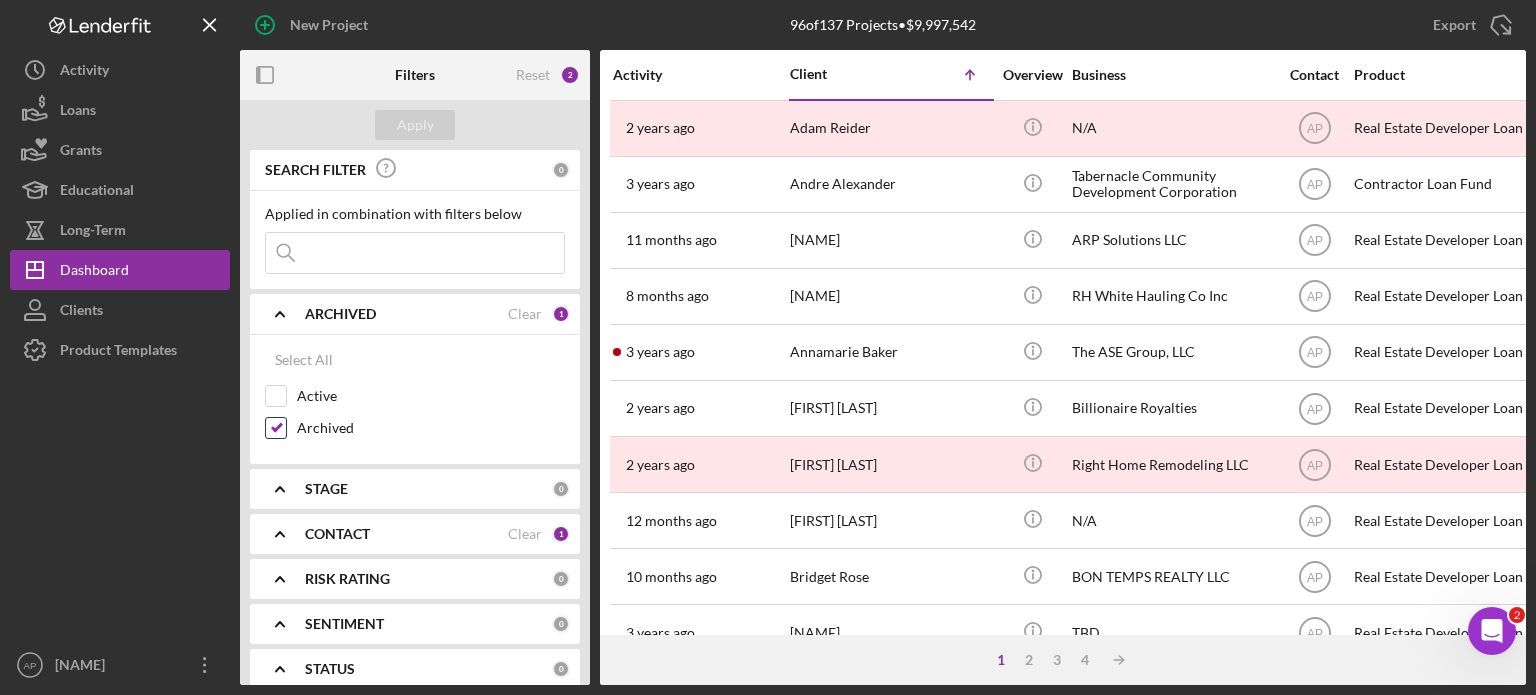 click on "Archived" at bounding box center (276, 428) 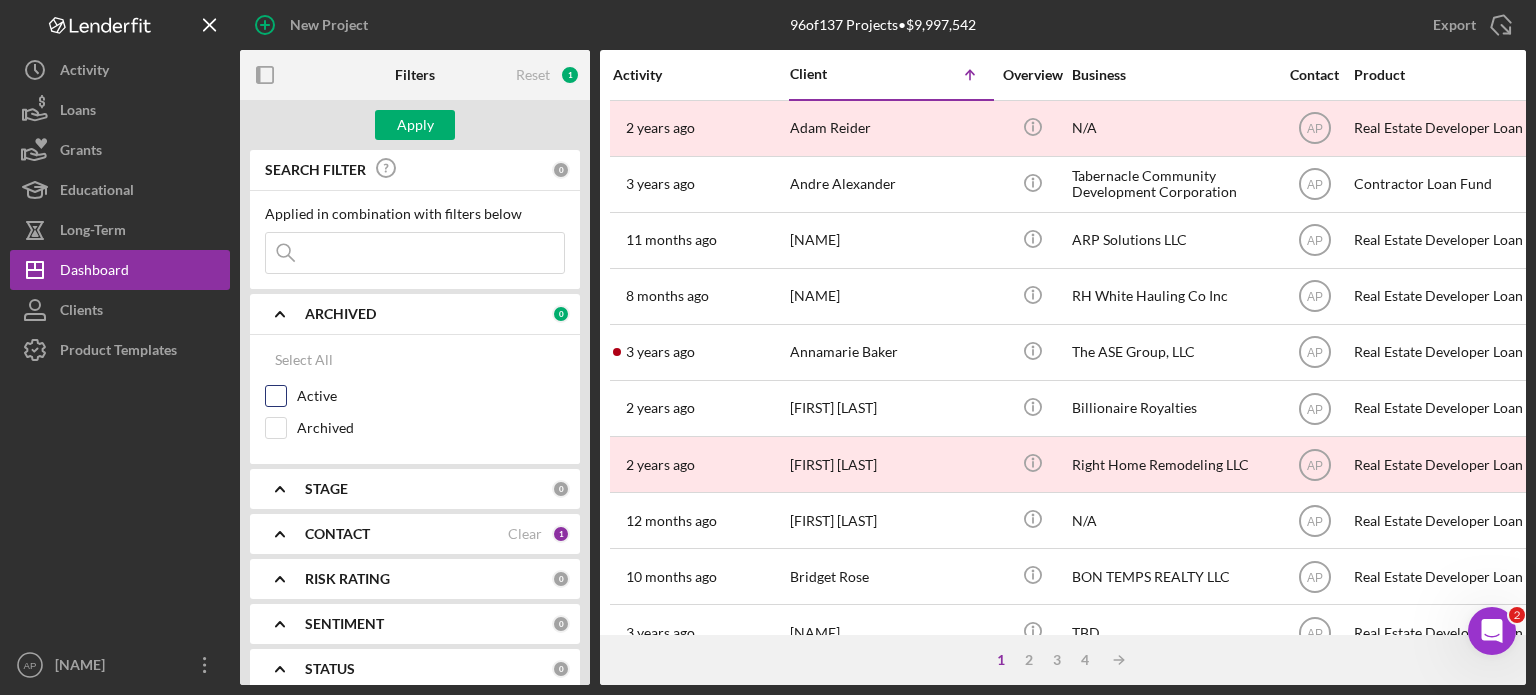 click on "Active" at bounding box center (276, 396) 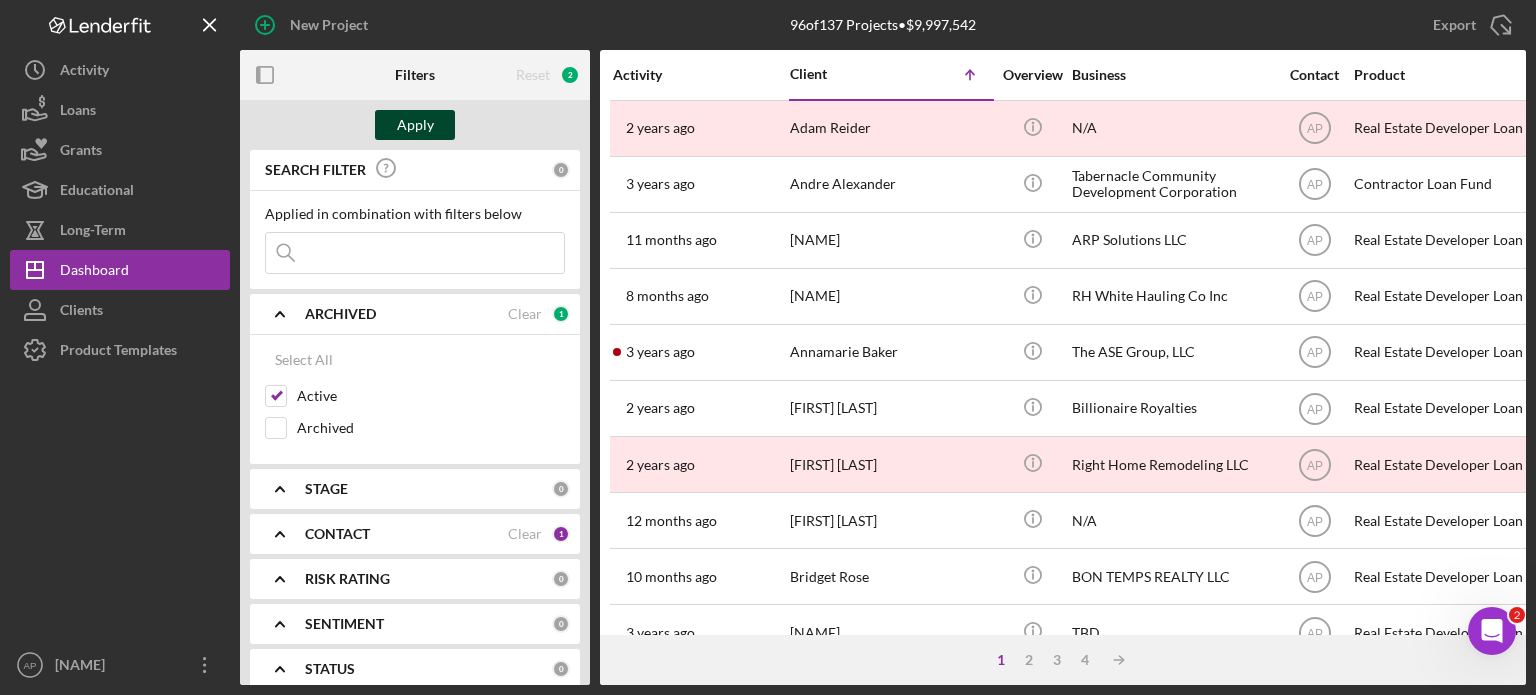 click on "Apply" at bounding box center (415, 125) 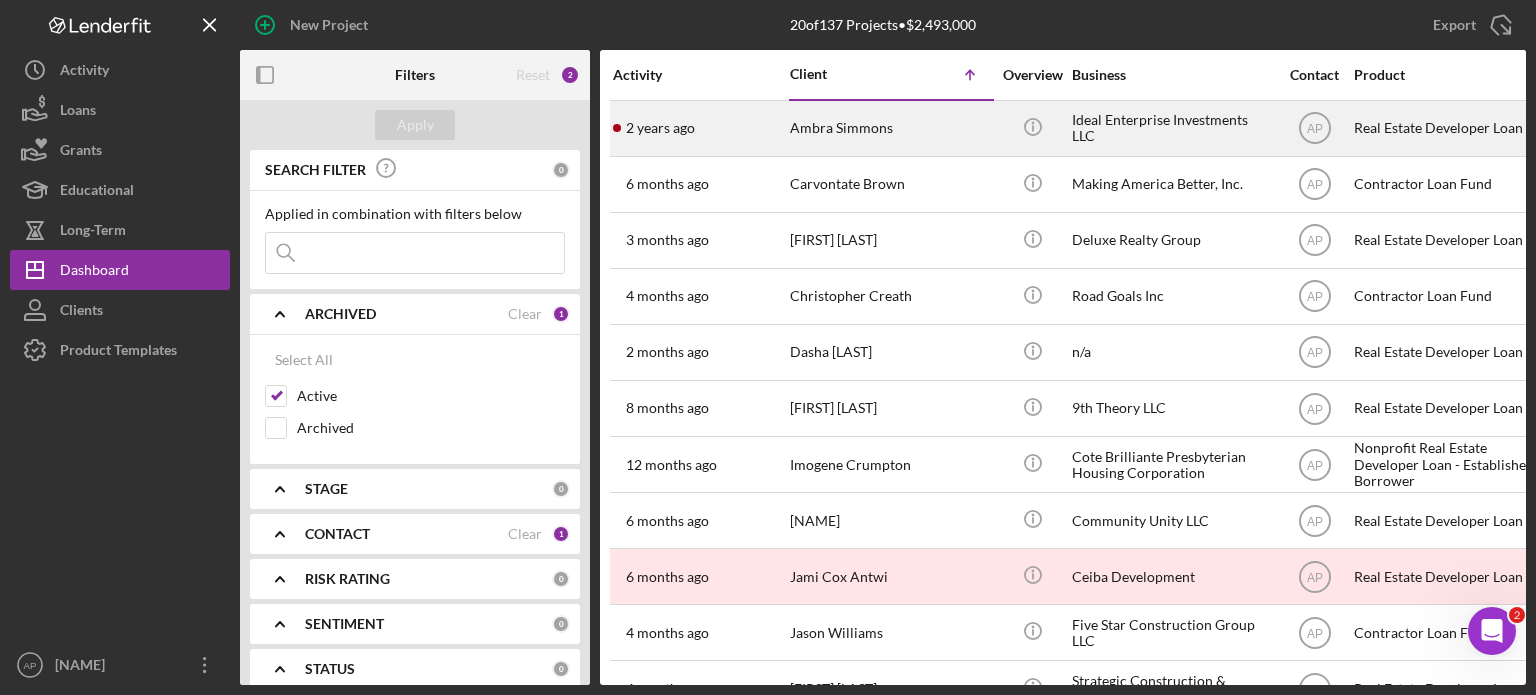 click on "Ambra Simmons" at bounding box center [890, 128] 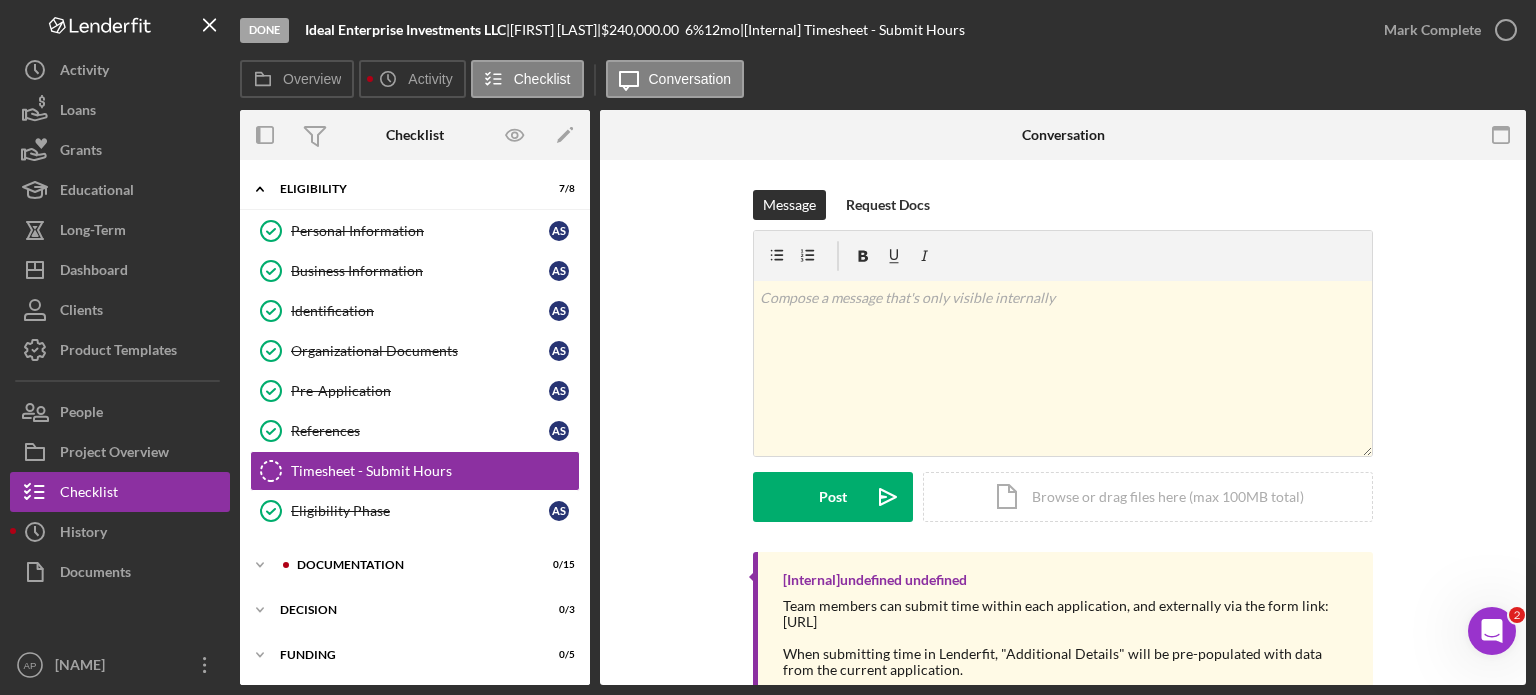 scroll, scrollTop: 42, scrollLeft: 0, axis: vertical 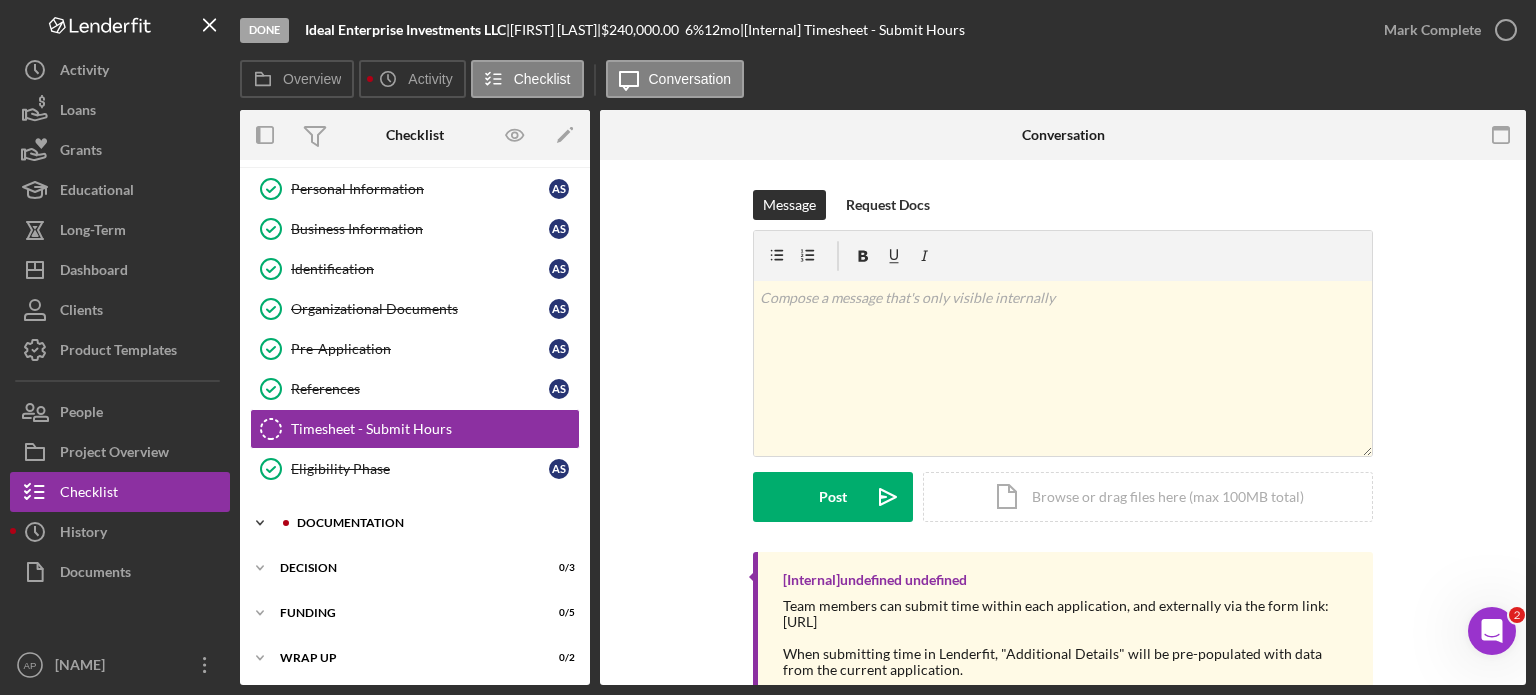 click on "Icon/Expander Documentation 0 / 15" at bounding box center [415, 523] 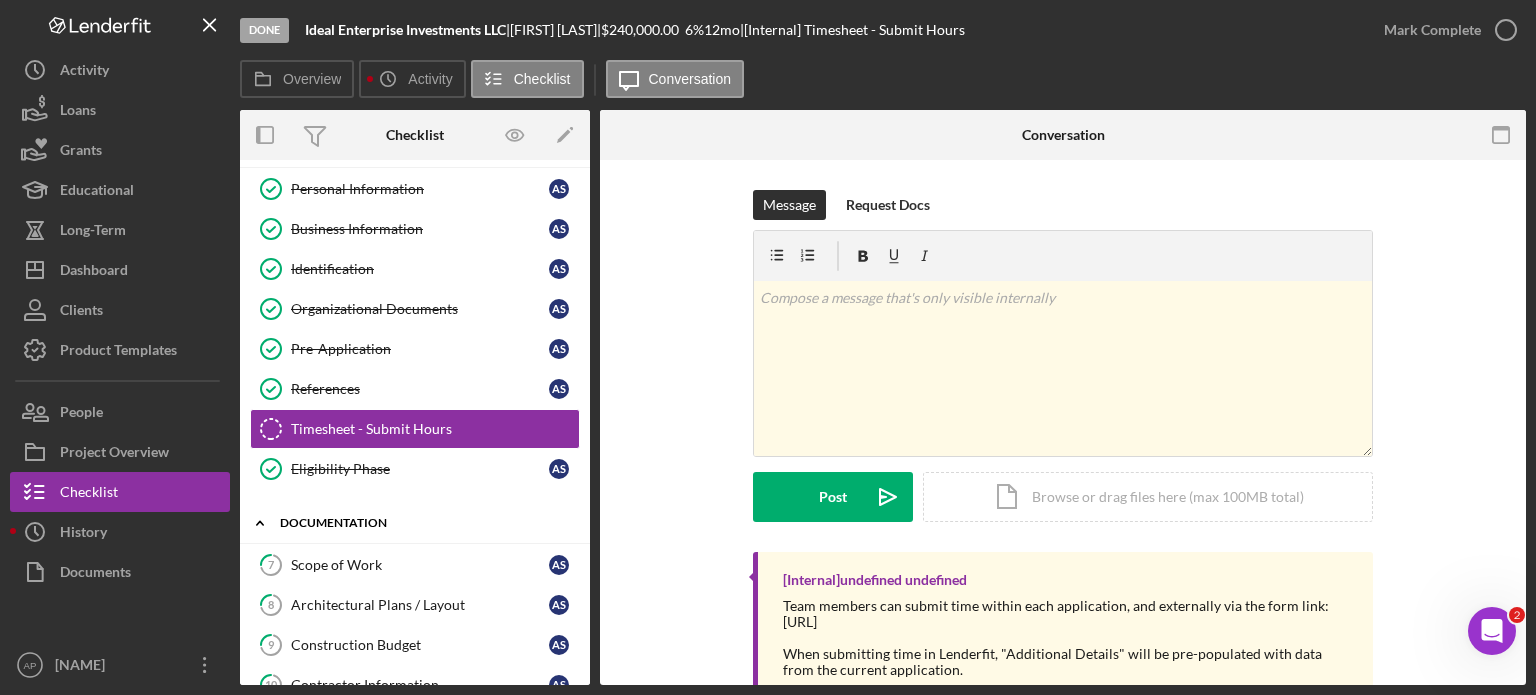 drag, startPoint x: 356, startPoint y: 554, endPoint x: 366, endPoint y: 533, distance: 23.259407 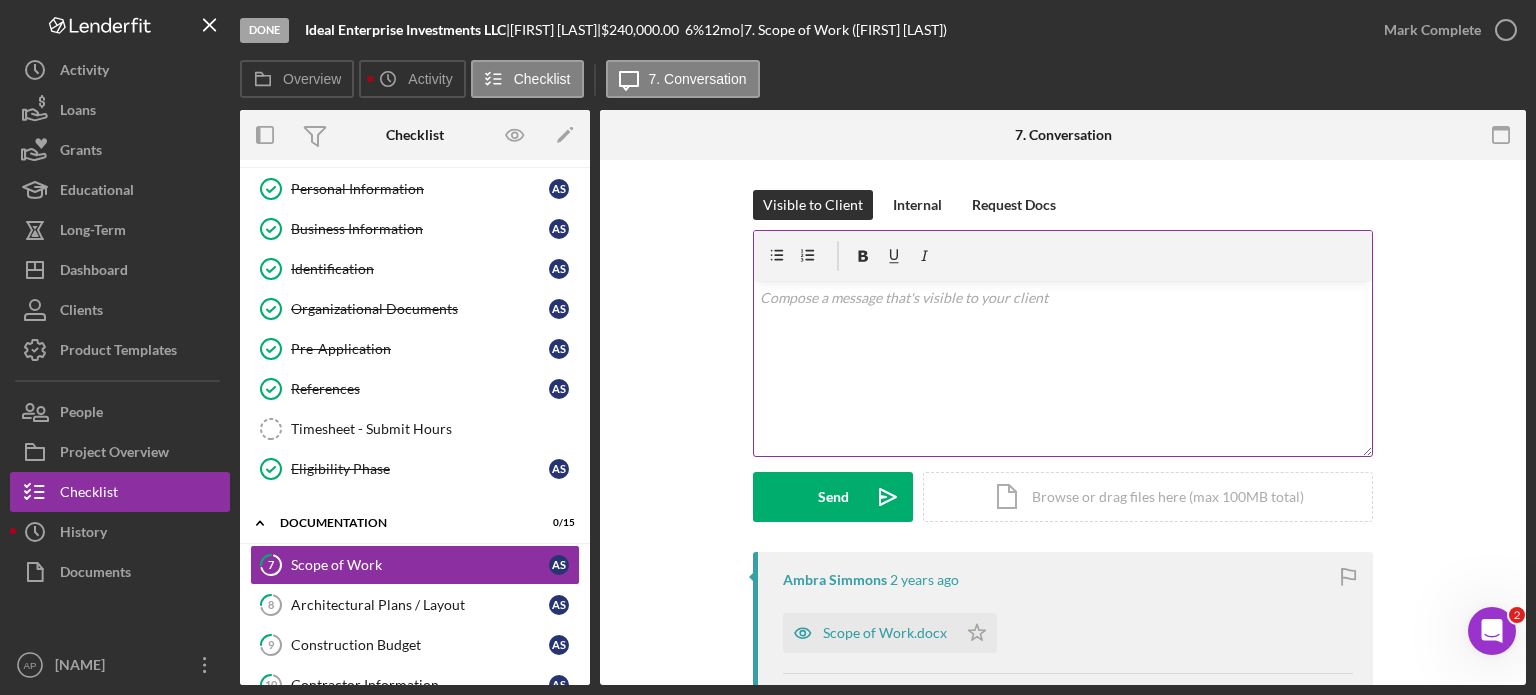 click at bounding box center [807, 256] 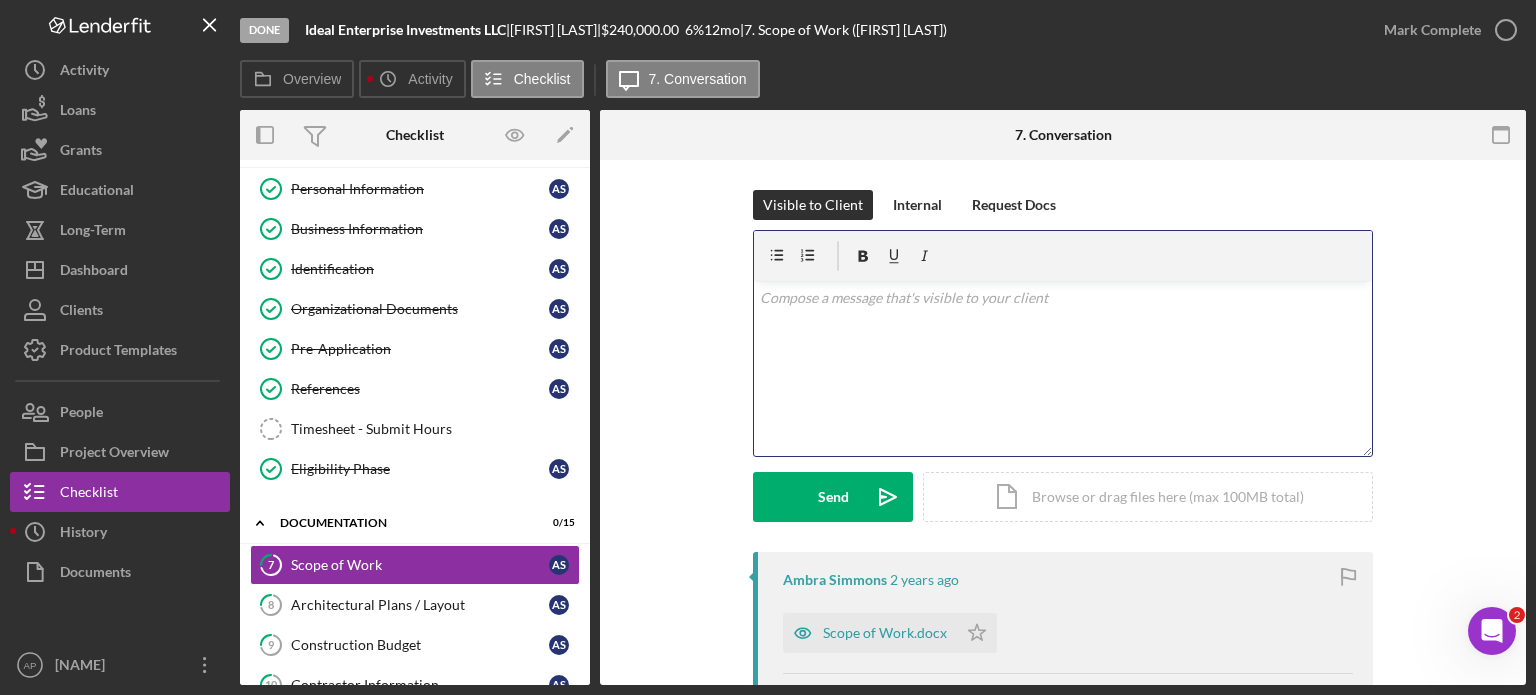 type 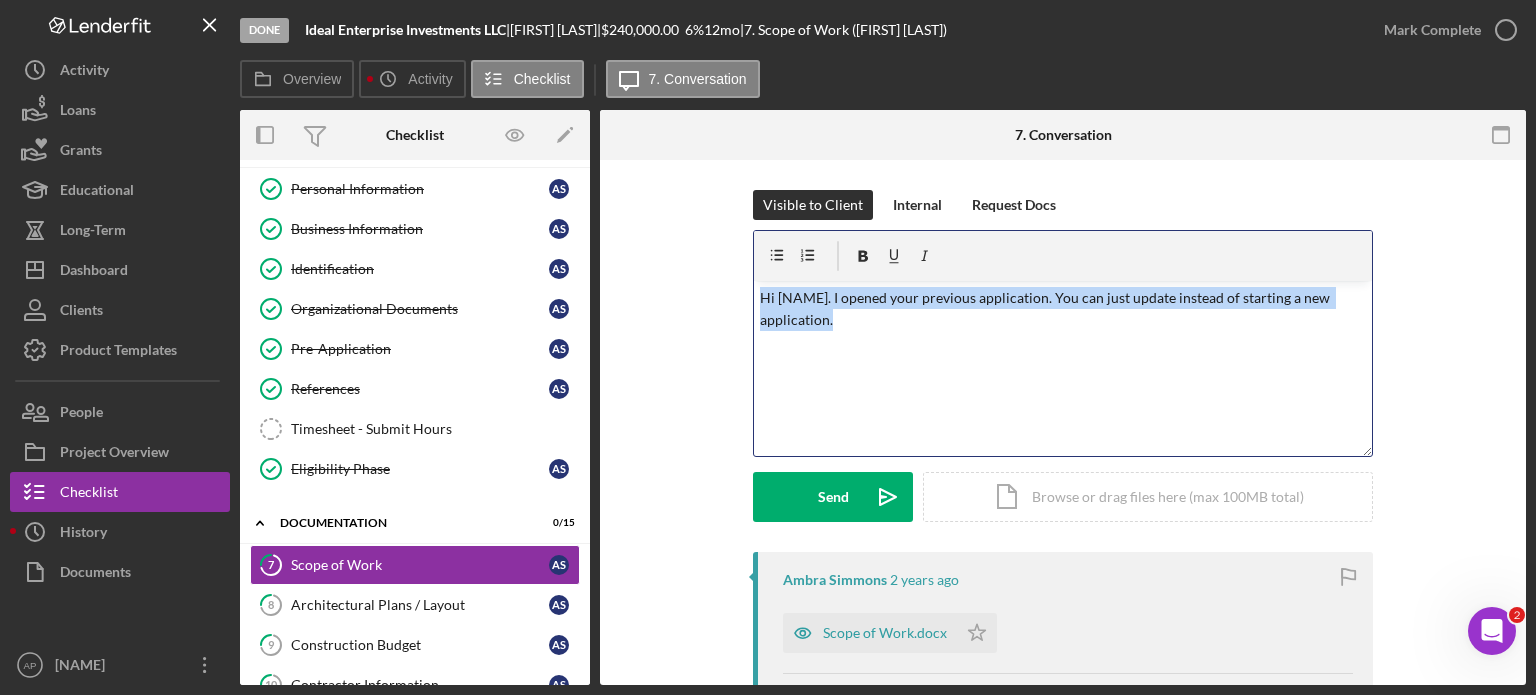 copy on "Hi [NAME]. I opened your previous application. You can just update instead of starting a new application." 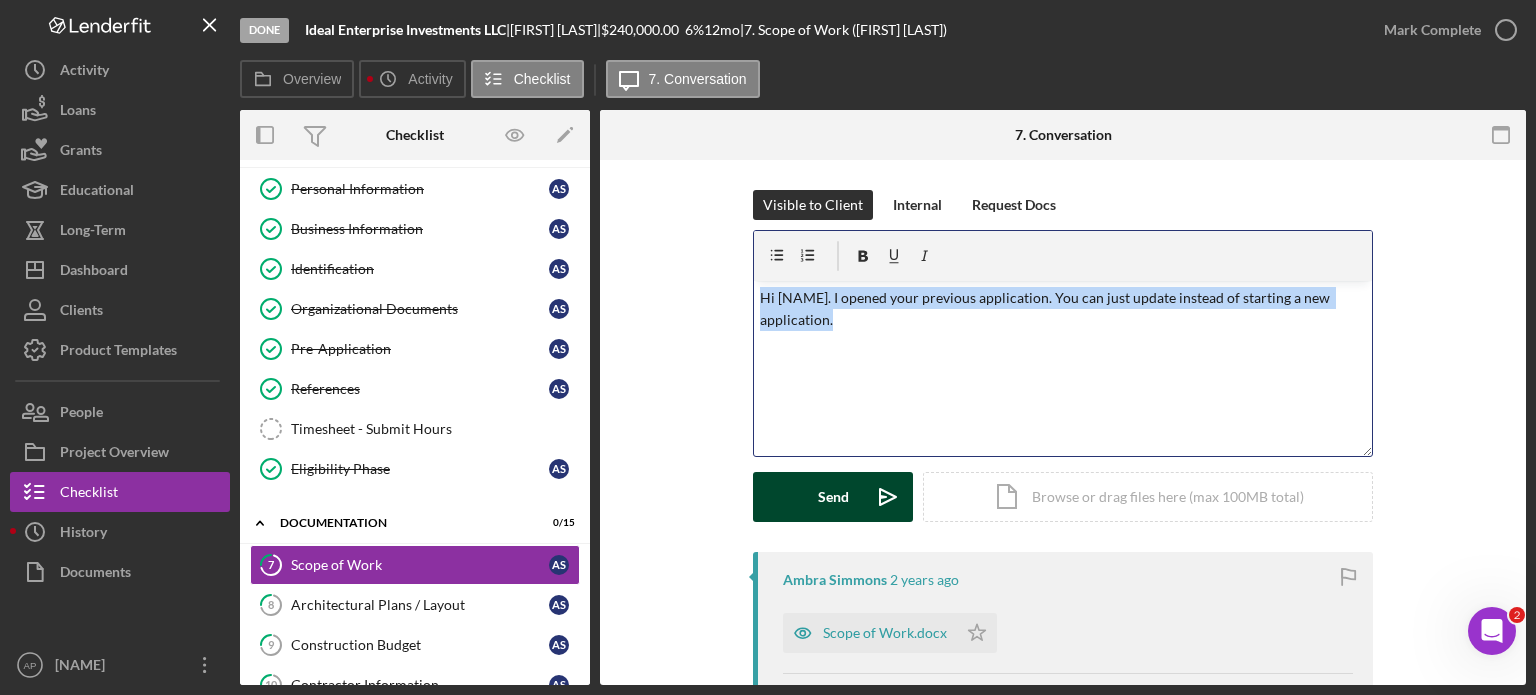 click on "Send" at bounding box center [833, 497] 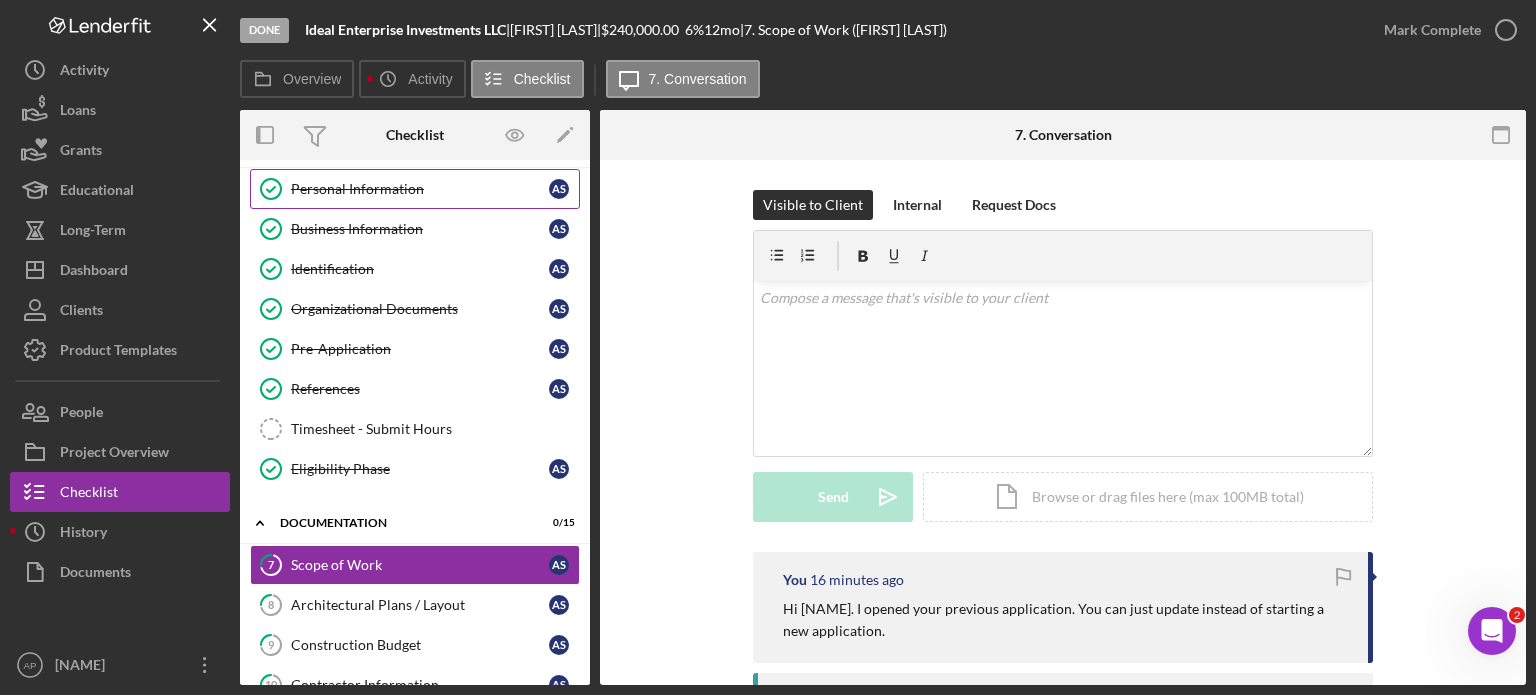 click on "Personal Information" at bounding box center [420, 189] 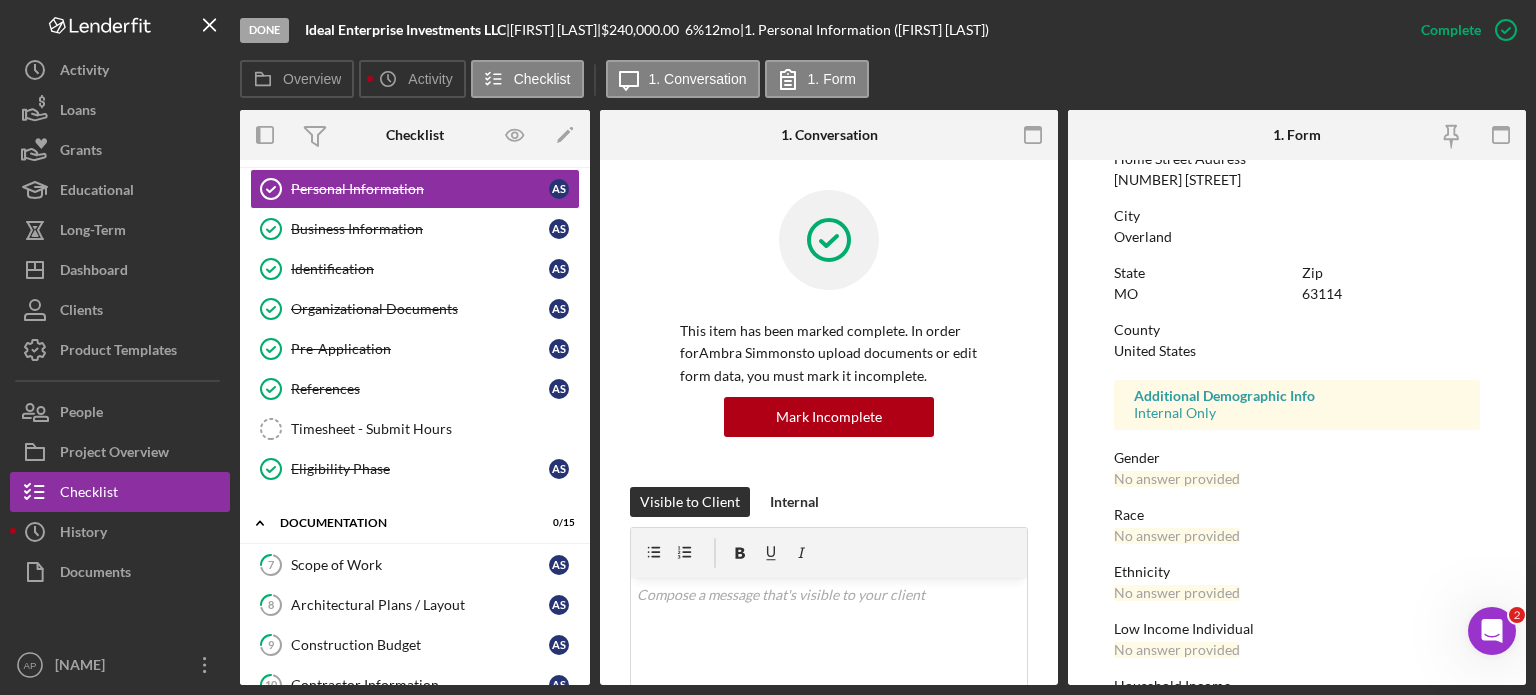 scroll, scrollTop: 408, scrollLeft: 0, axis: vertical 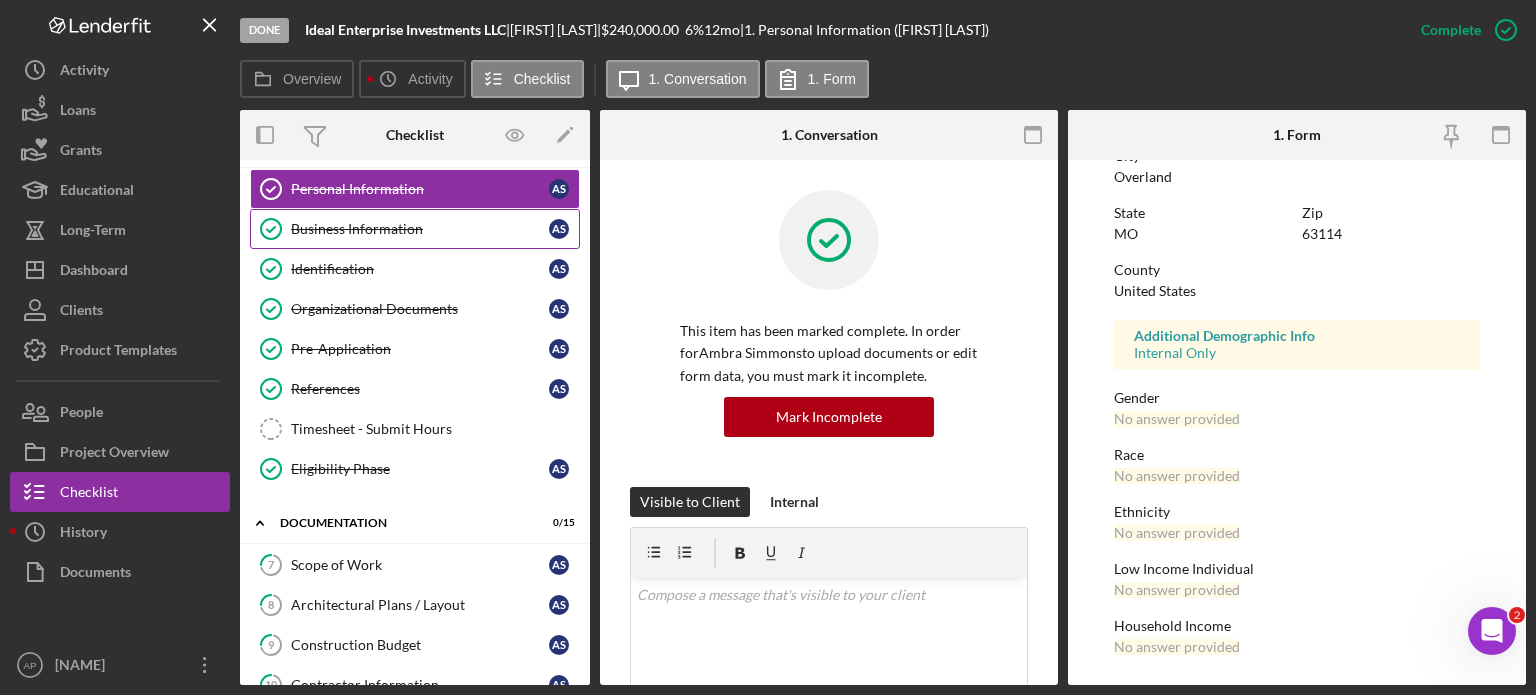 click on "Business Information" at bounding box center (420, 229) 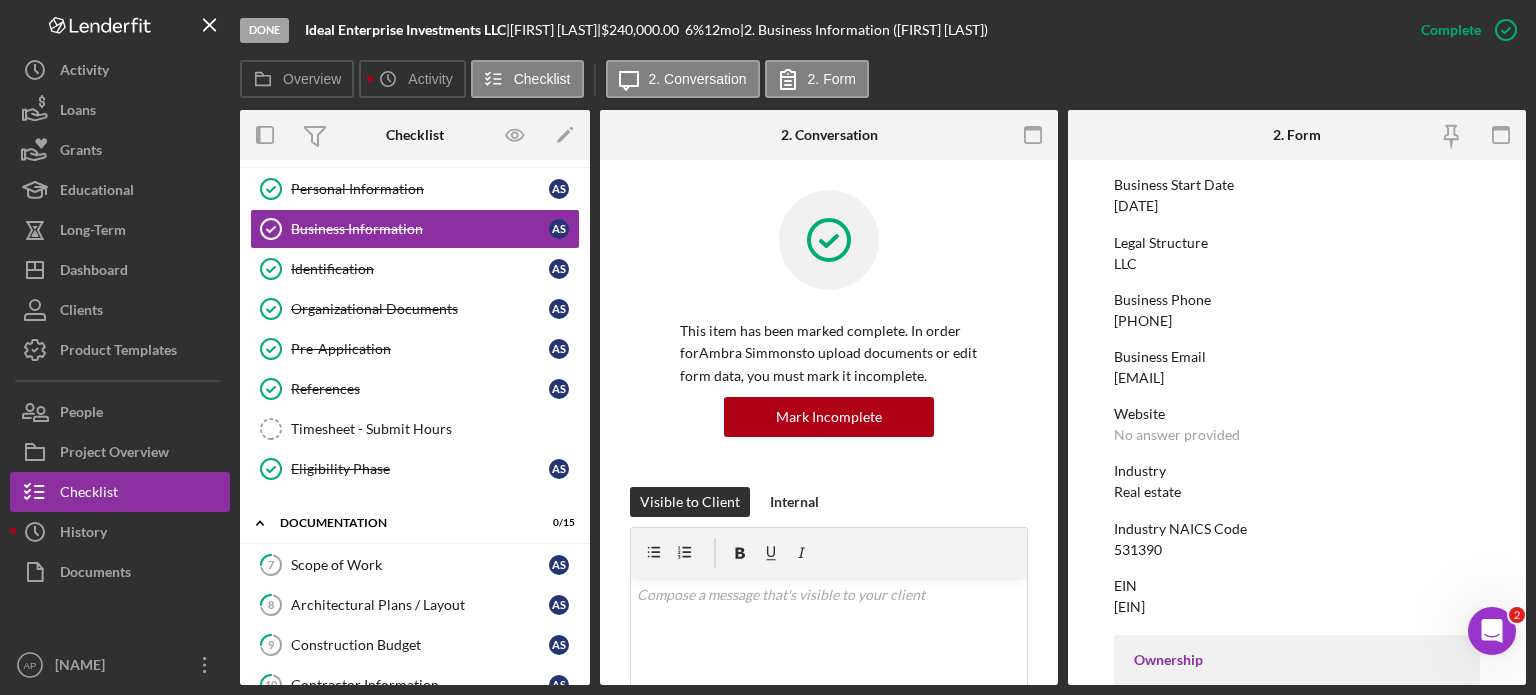 scroll, scrollTop: 200, scrollLeft: 0, axis: vertical 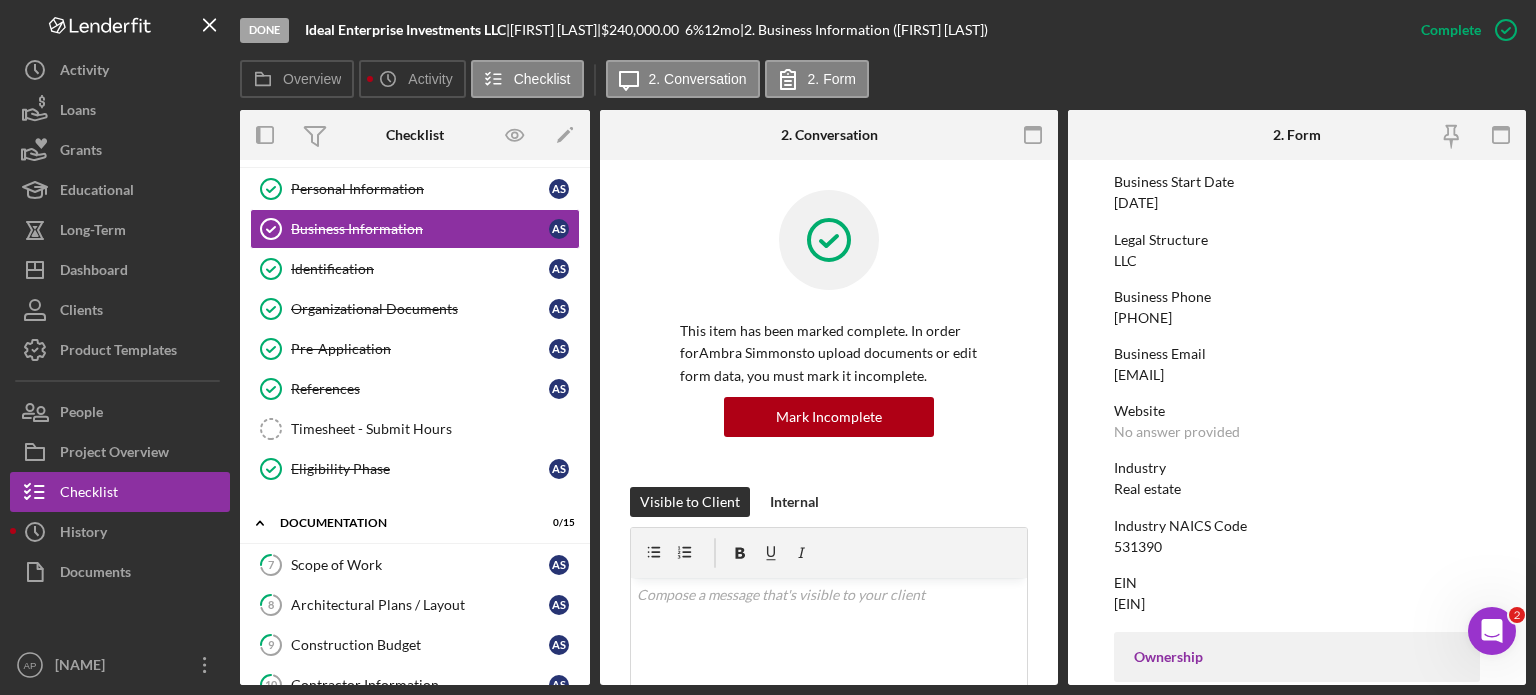 drag, startPoint x: 1307, startPoint y: 381, endPoint x: 1108, endPoint y: 377, distance: 199.04019 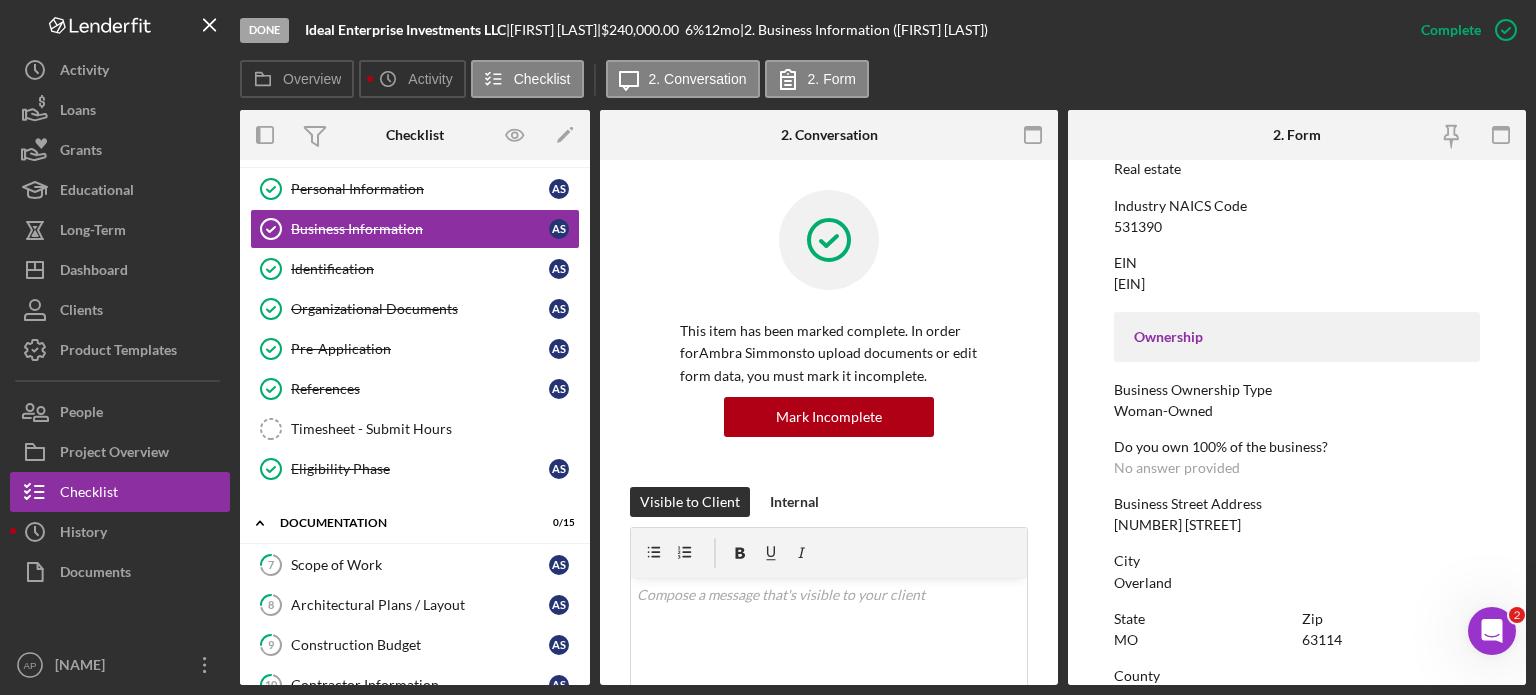 scroll, scrollTop: 499, scrollLeft: 0, axis: vertical 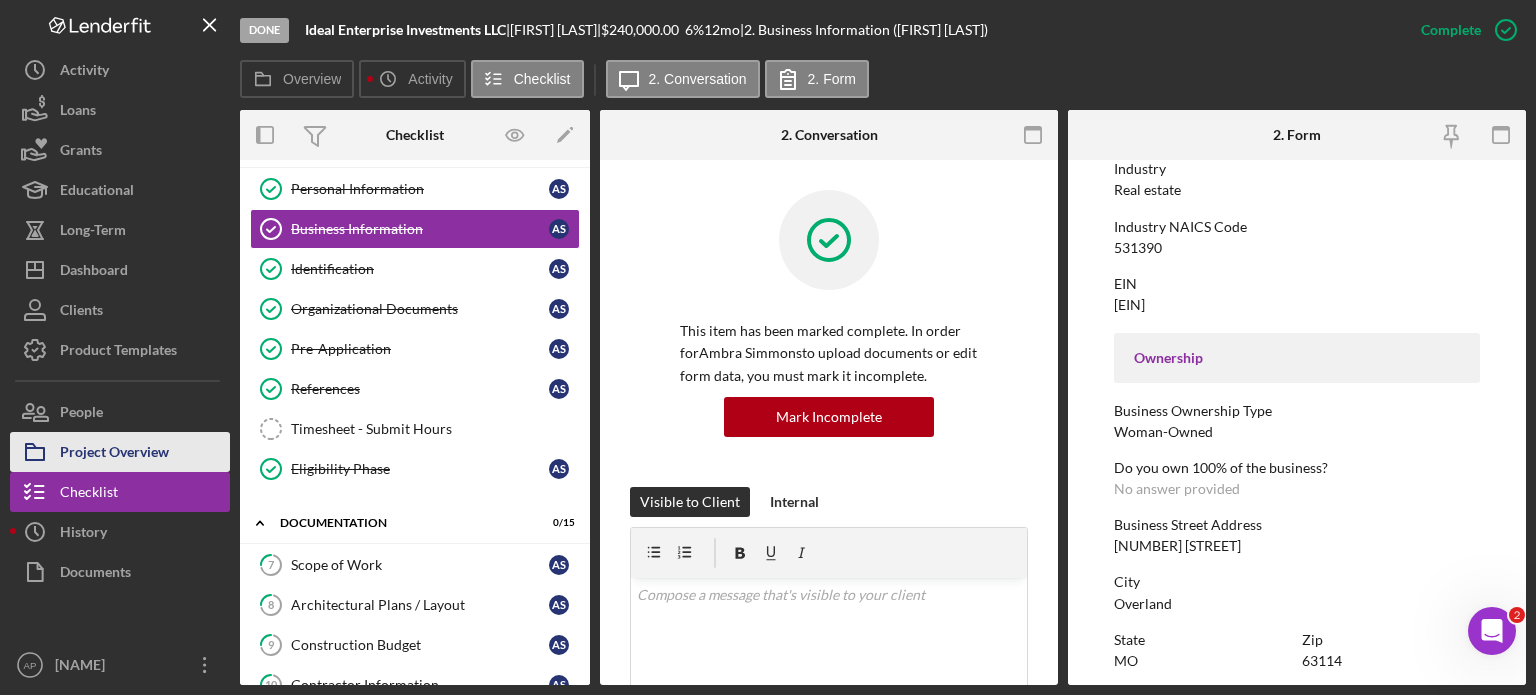 click on "Project Overview" at bounding box center [114, 454] 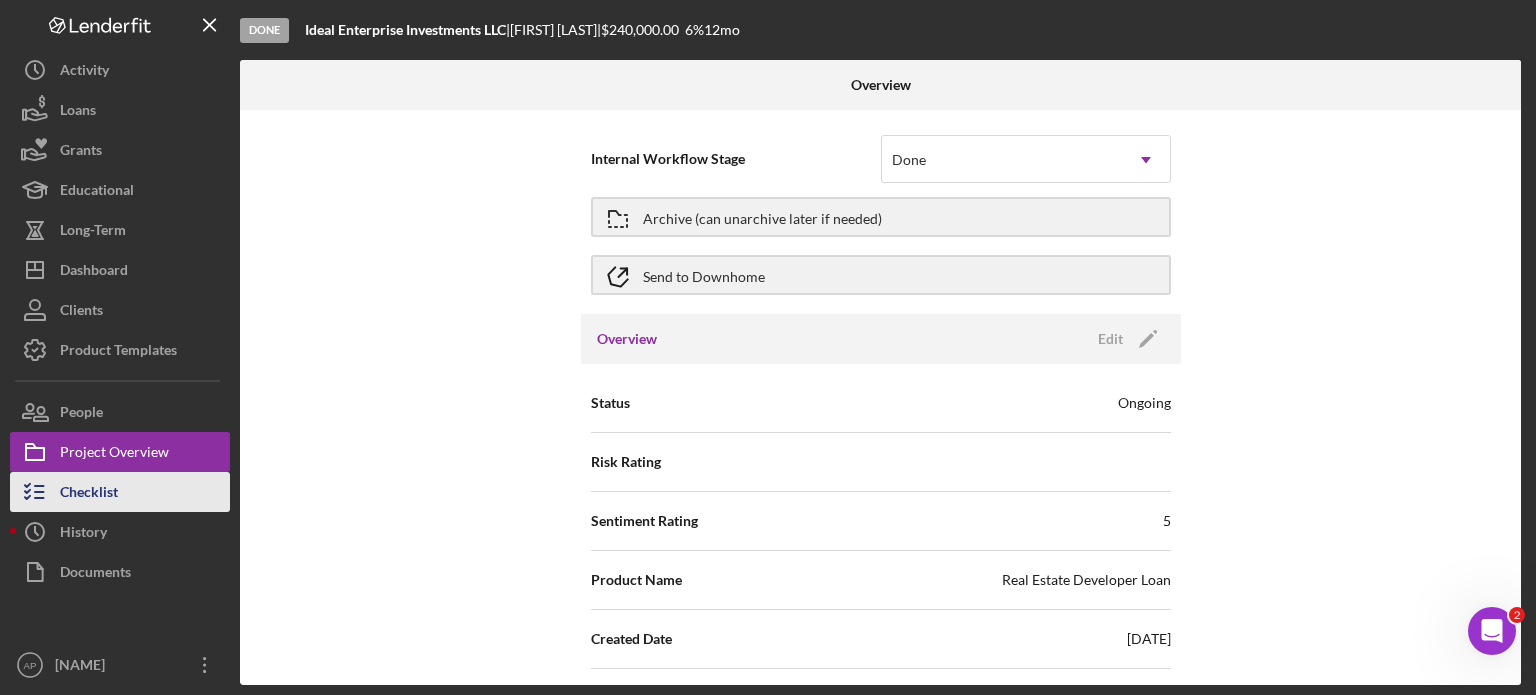 click on "Checklist" at bounding box center (89, 494) 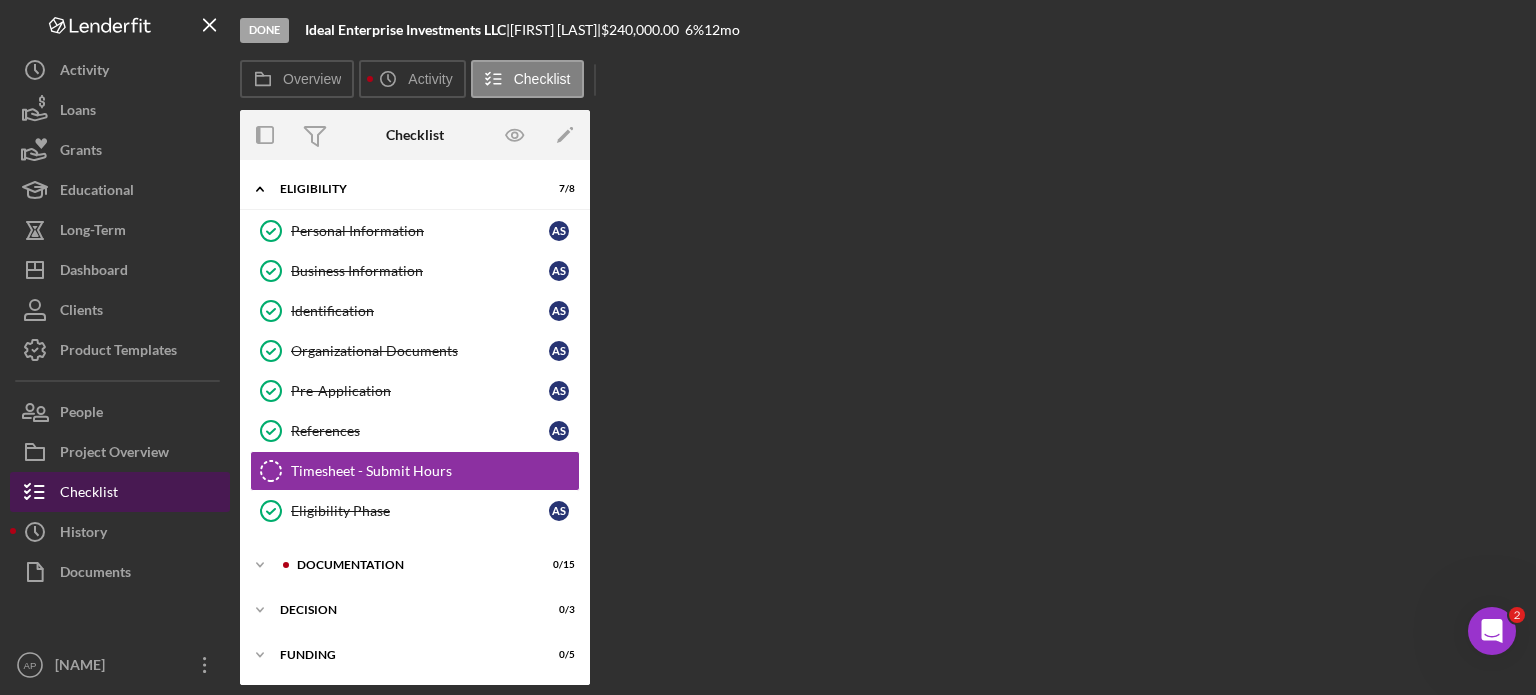 scroll, scrollTop: 42, scrollLeft: 0, axis: vertical 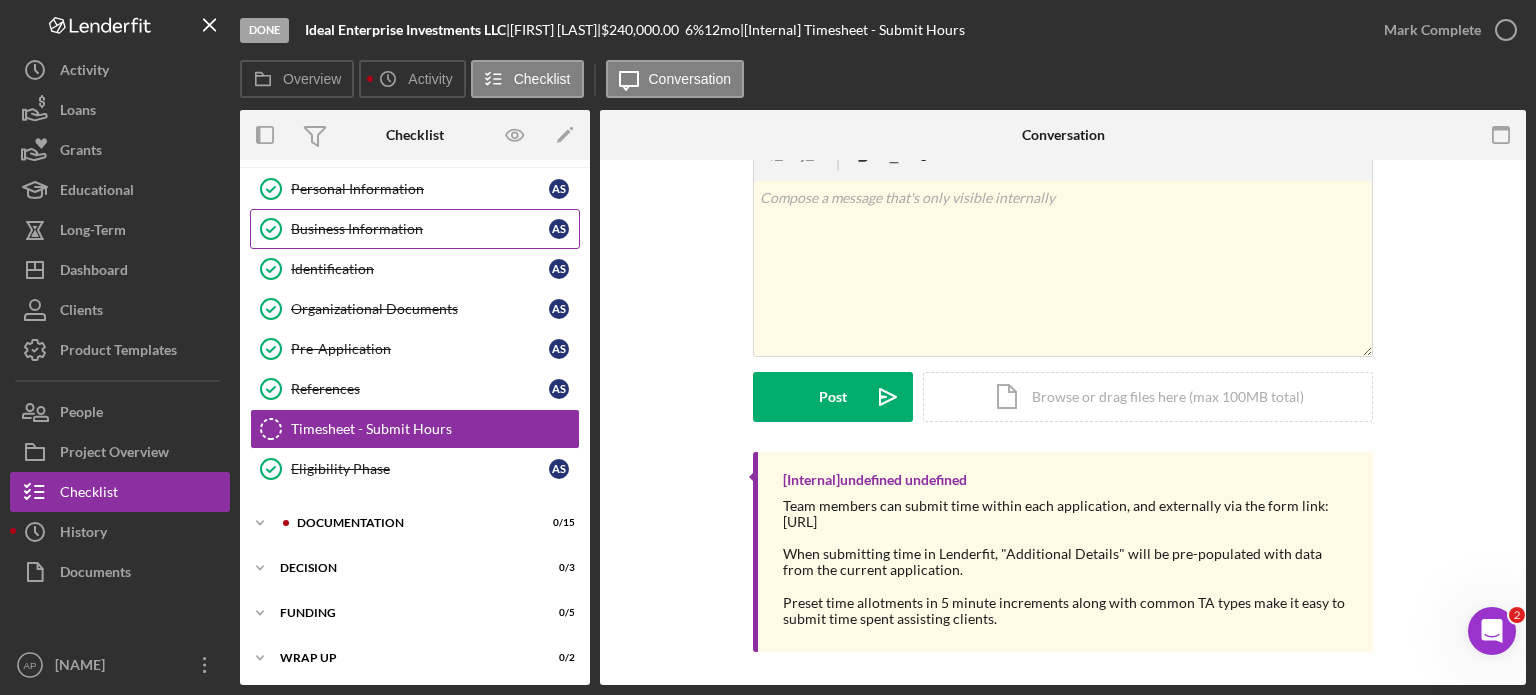 click on "Business Information" at bounding box center (420, 229) 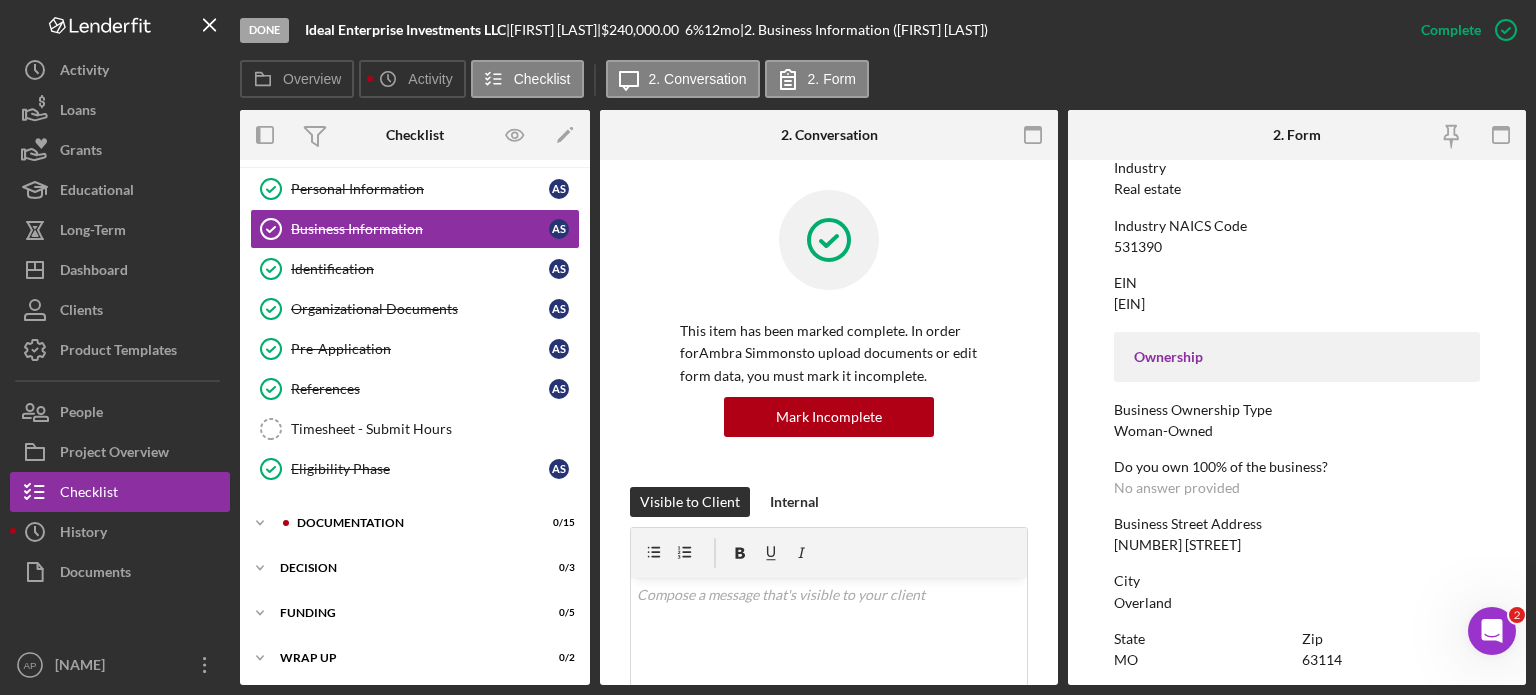 scroll, scrollTop: 0, scrollLeft: 0, axis: both 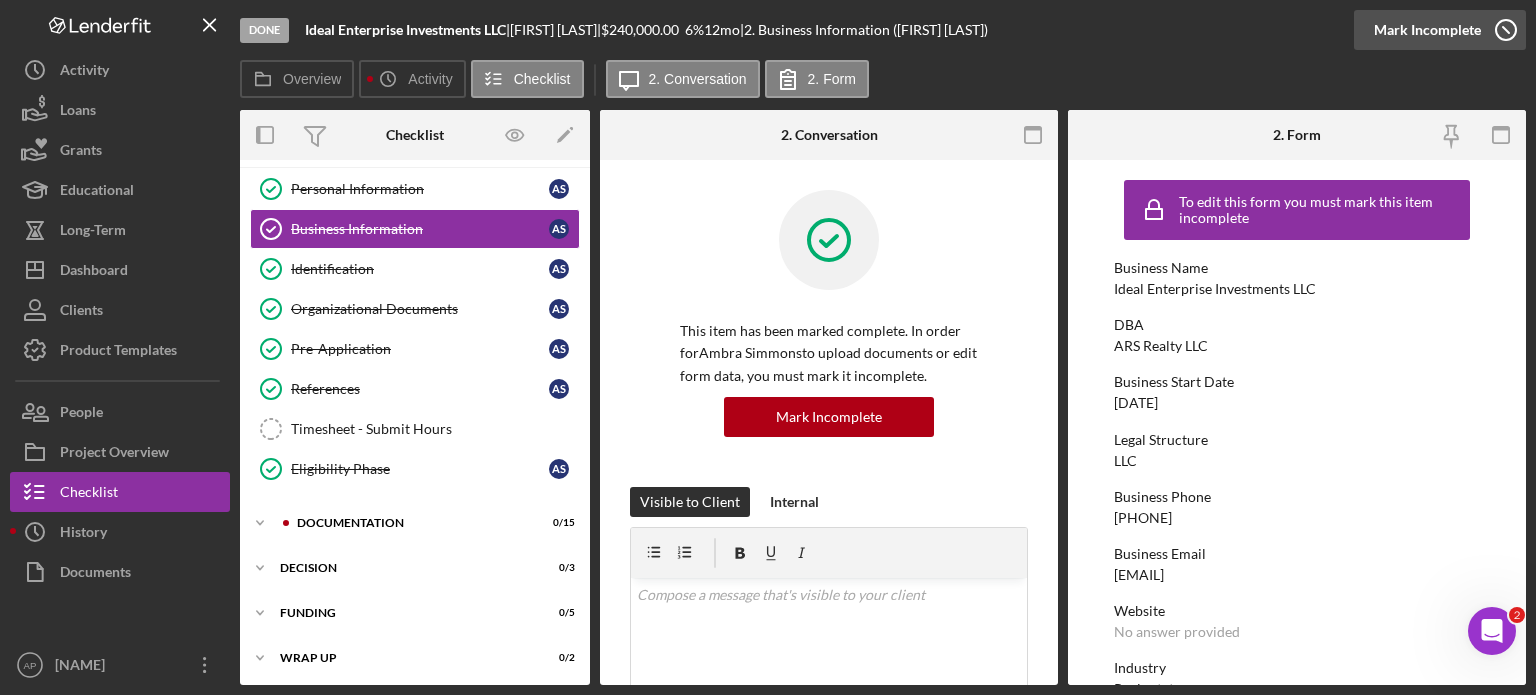 click on "Mark Incomplete" at bounding box center [1427, 30] 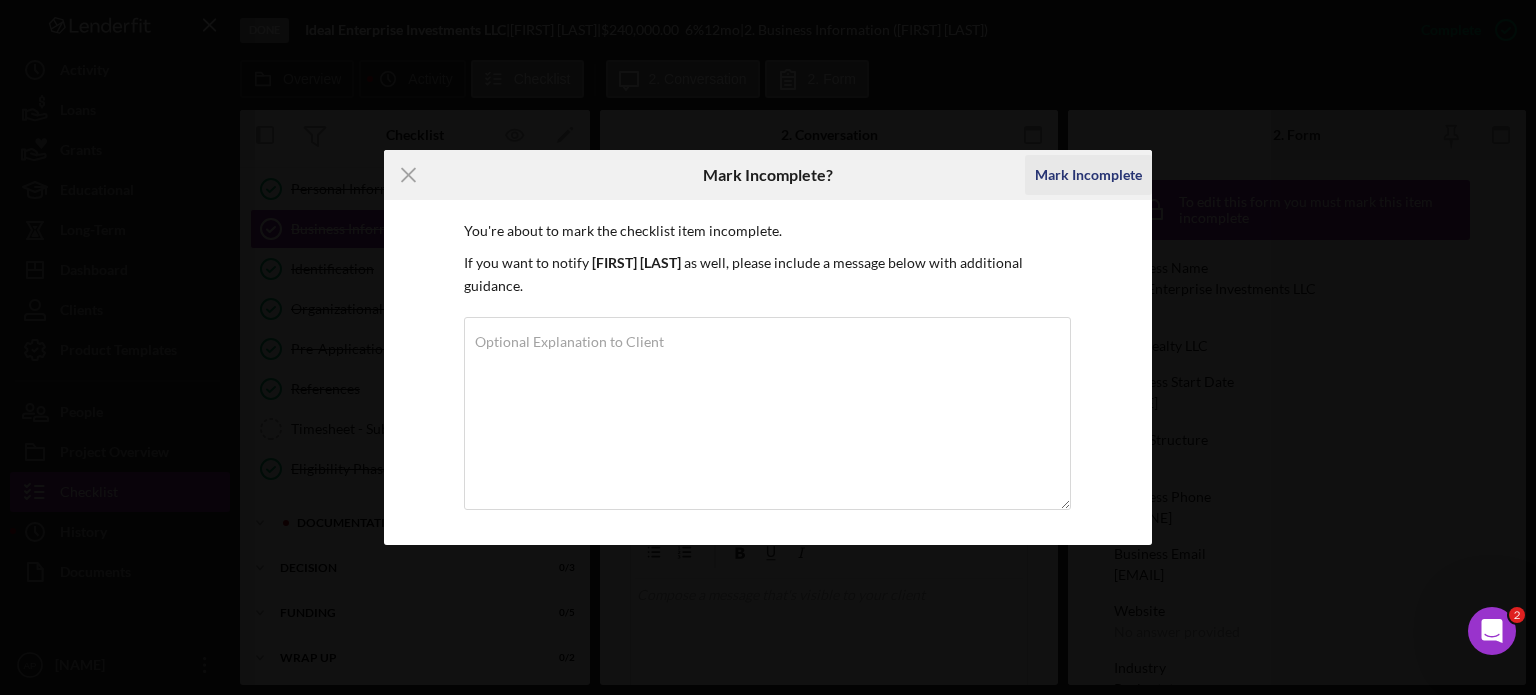 click on "Mark Incomplete" at bounding box center (1088, 175) 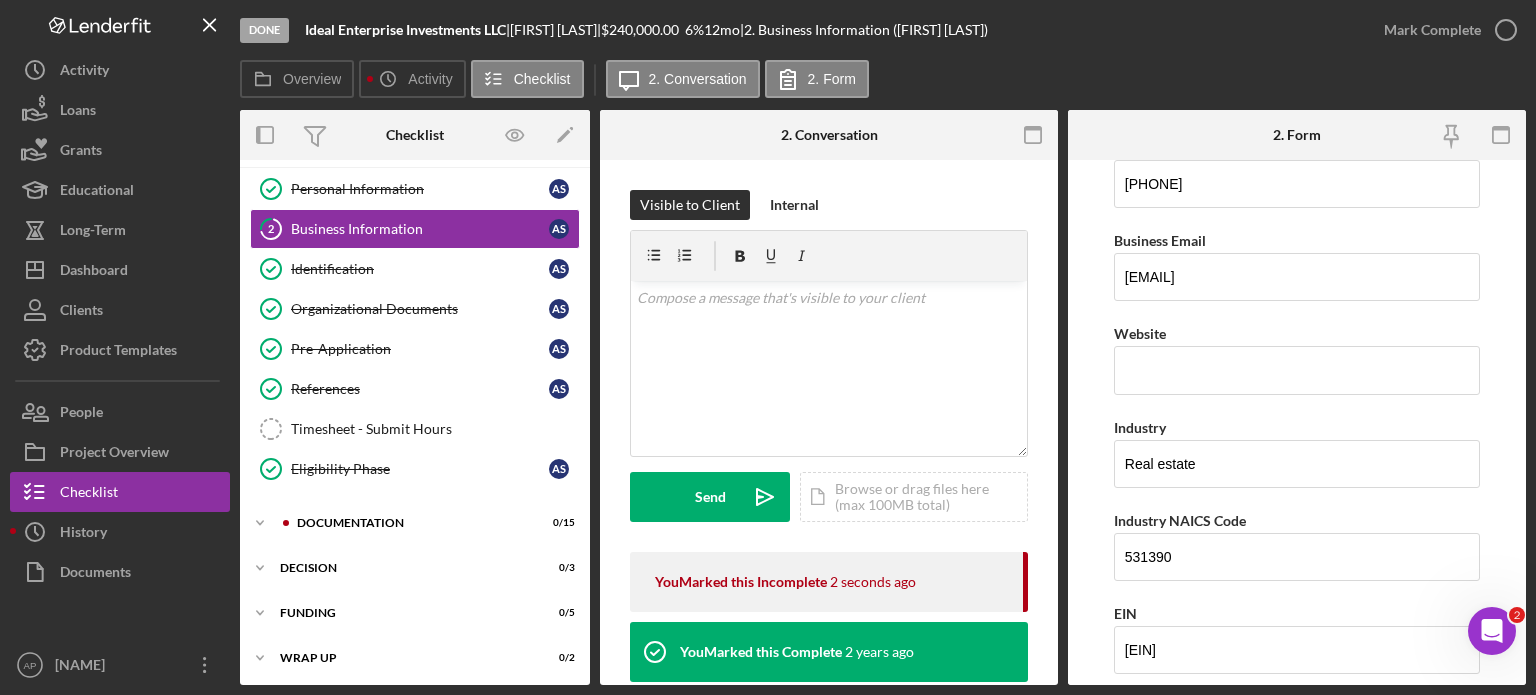 scroll, scrollTop: 400, scrollLeft: 0, axis: vertical 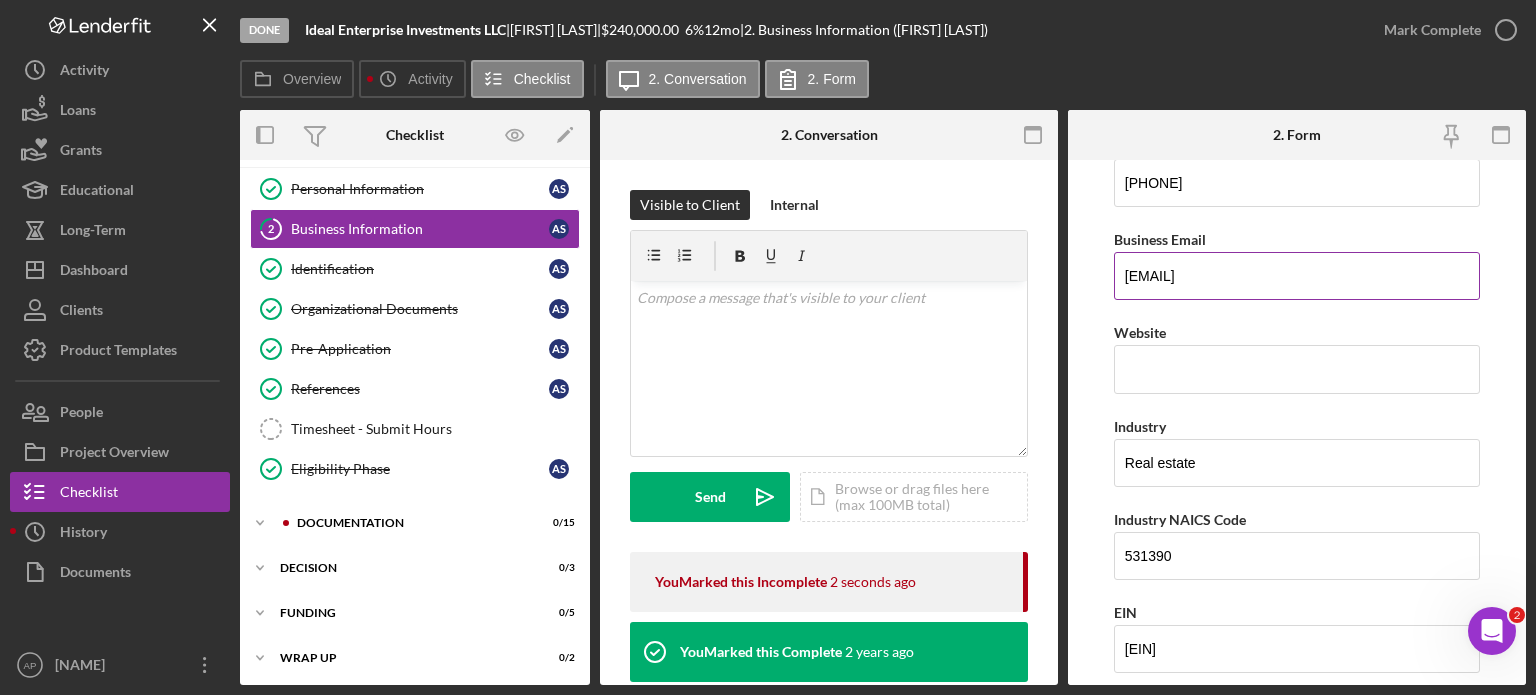 click on "Business Email" at bounding box center (1297, 239) 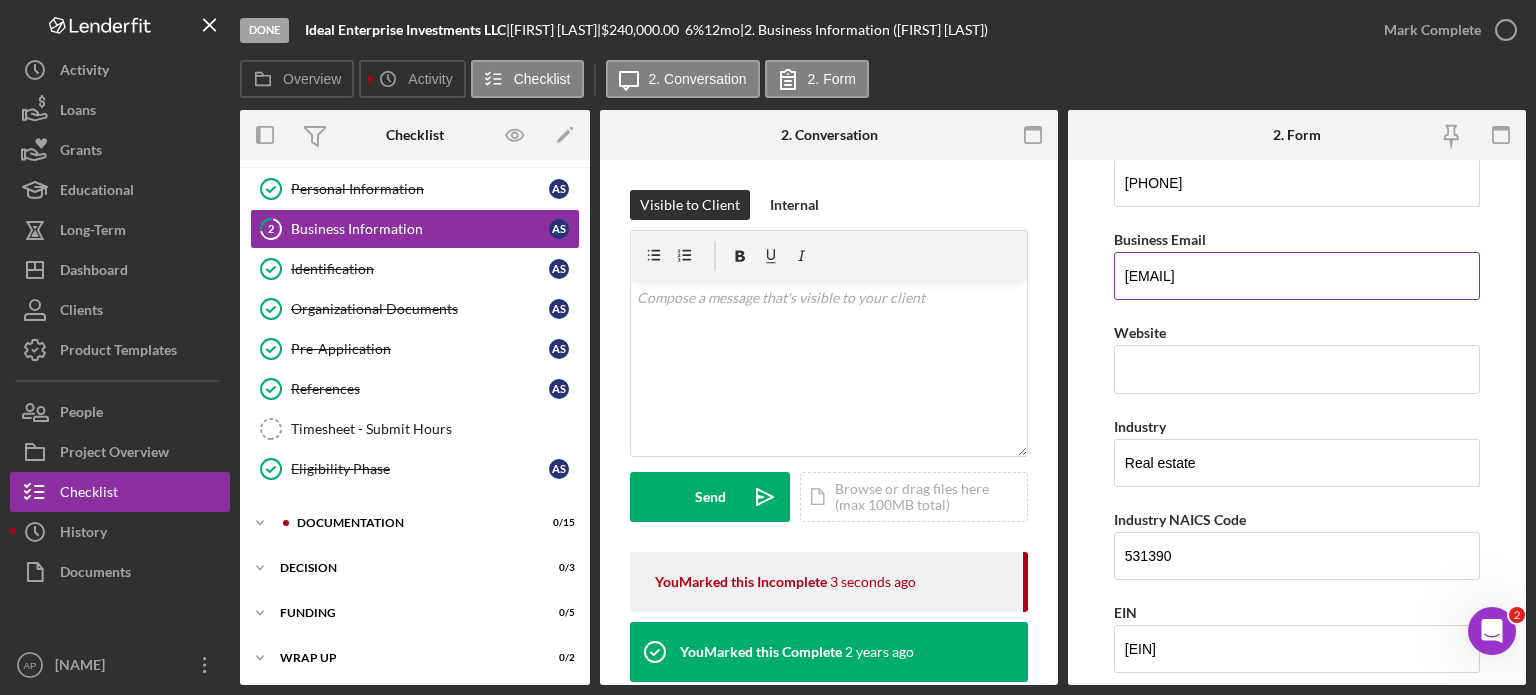 click on "[EMAIL]" at bounding box center (1297, 276) 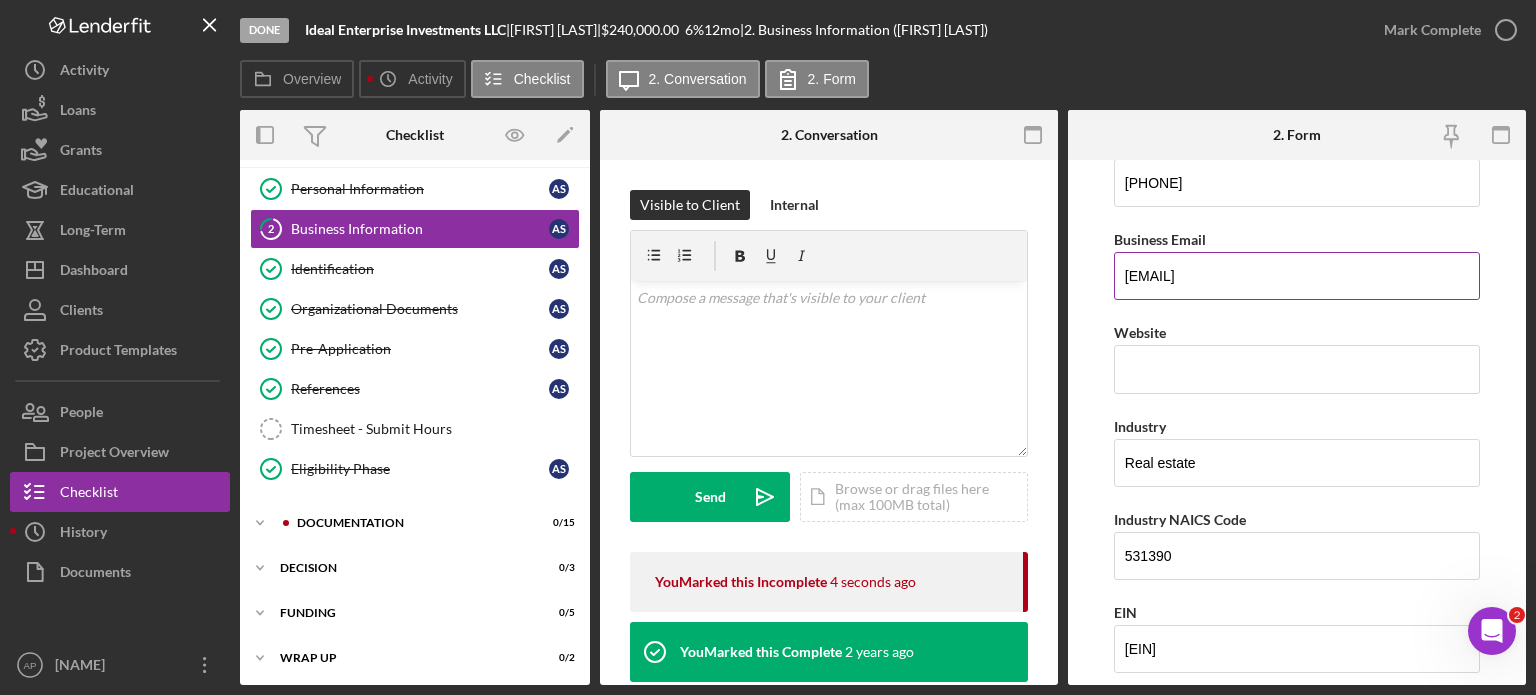 drag, startPoint x: 1330, startPoint y: 276, endPoint x: 1115, endPoint y: 295, distance: 215.8379 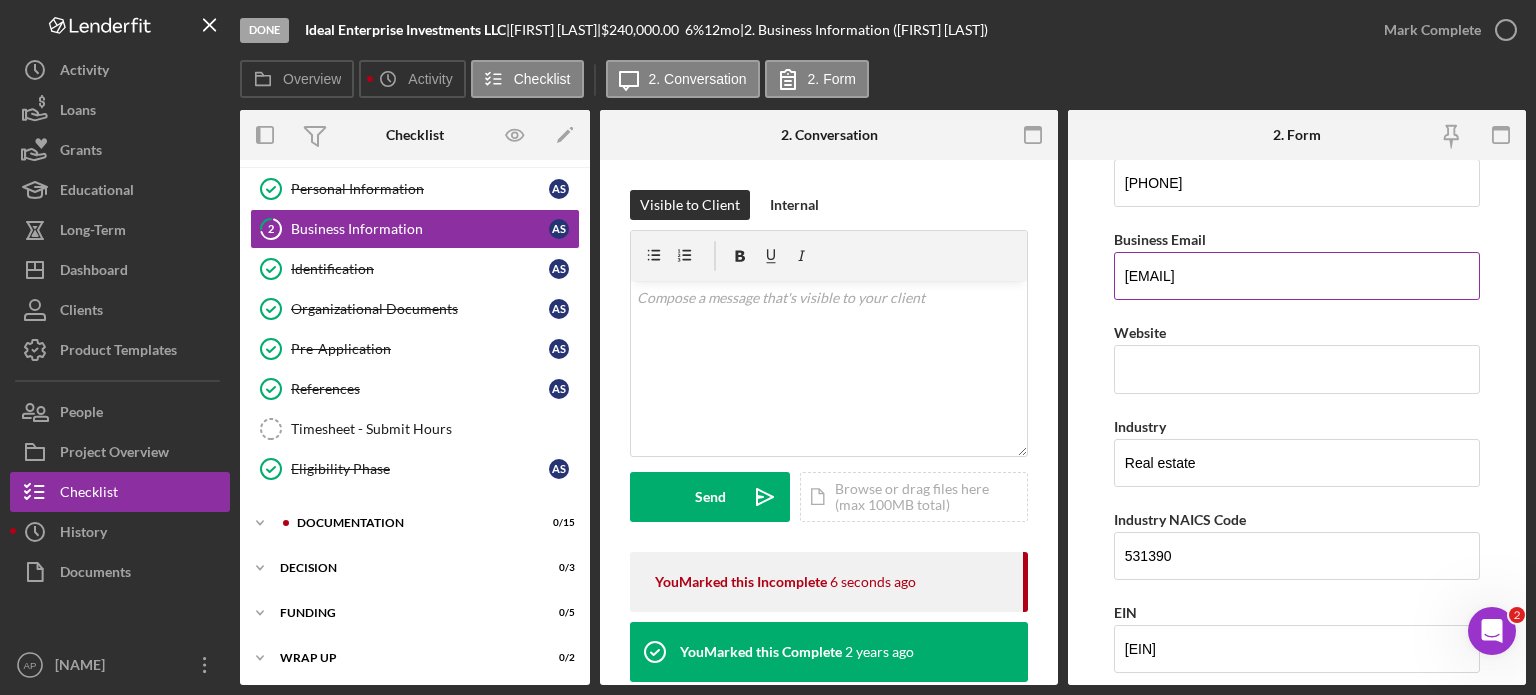 paste on "Ideal Enterprise Investments <[EMAIL]>" 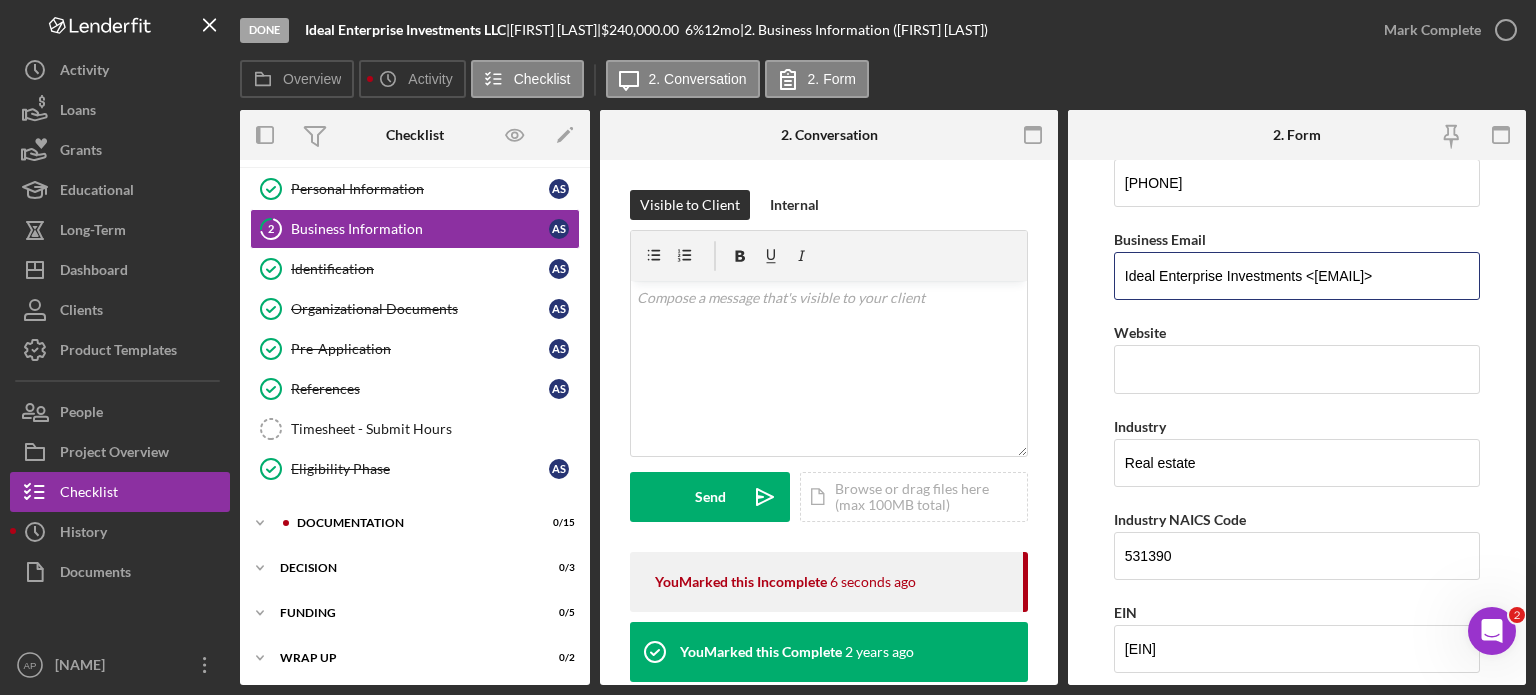 scroll, scrollTop: 0, scrollLeft: 19, axis: horizontal 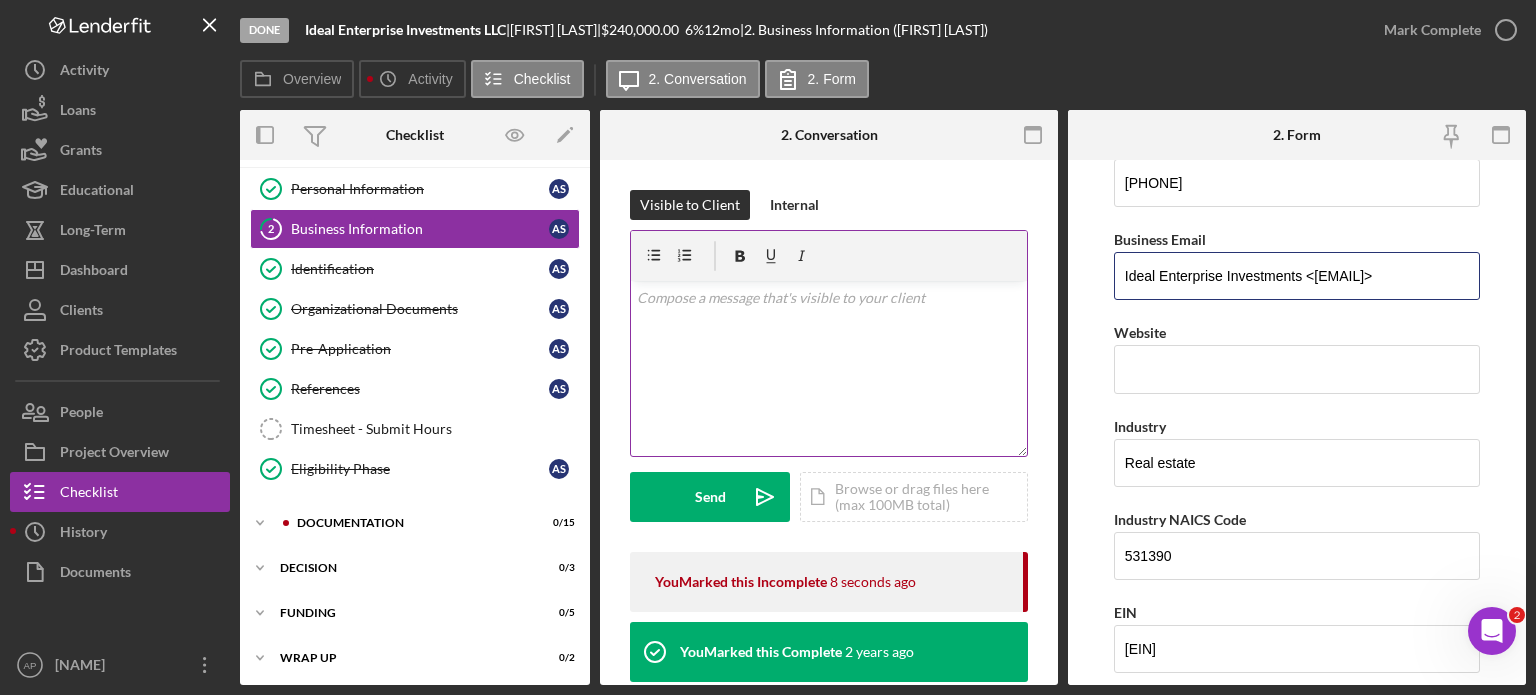 drag, startPoint x: 1298, startPoint y: 270, endPoint x: 898, endPoint y: 277, distance: 400.06125 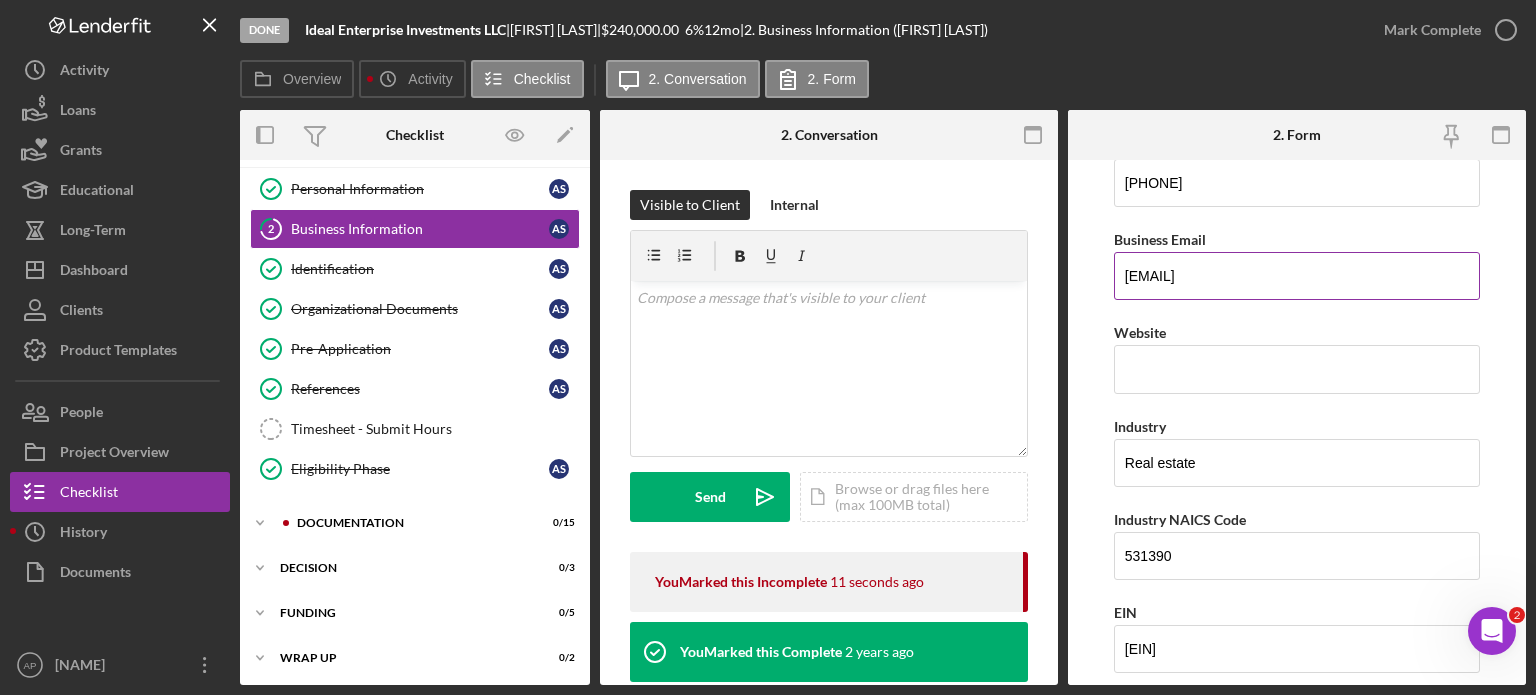 click on "[EMAIL]" at bounding box center [1297, 276] 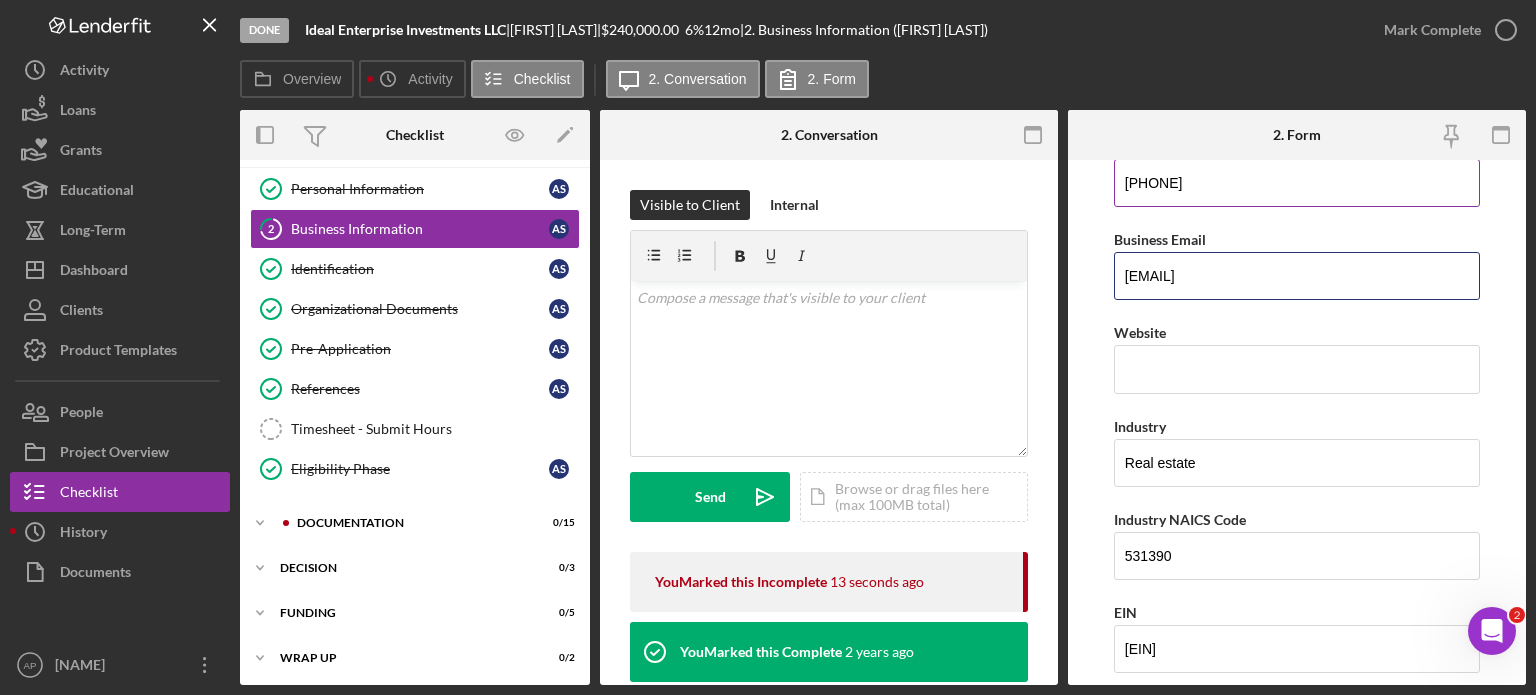 type on "[EMAIL]" 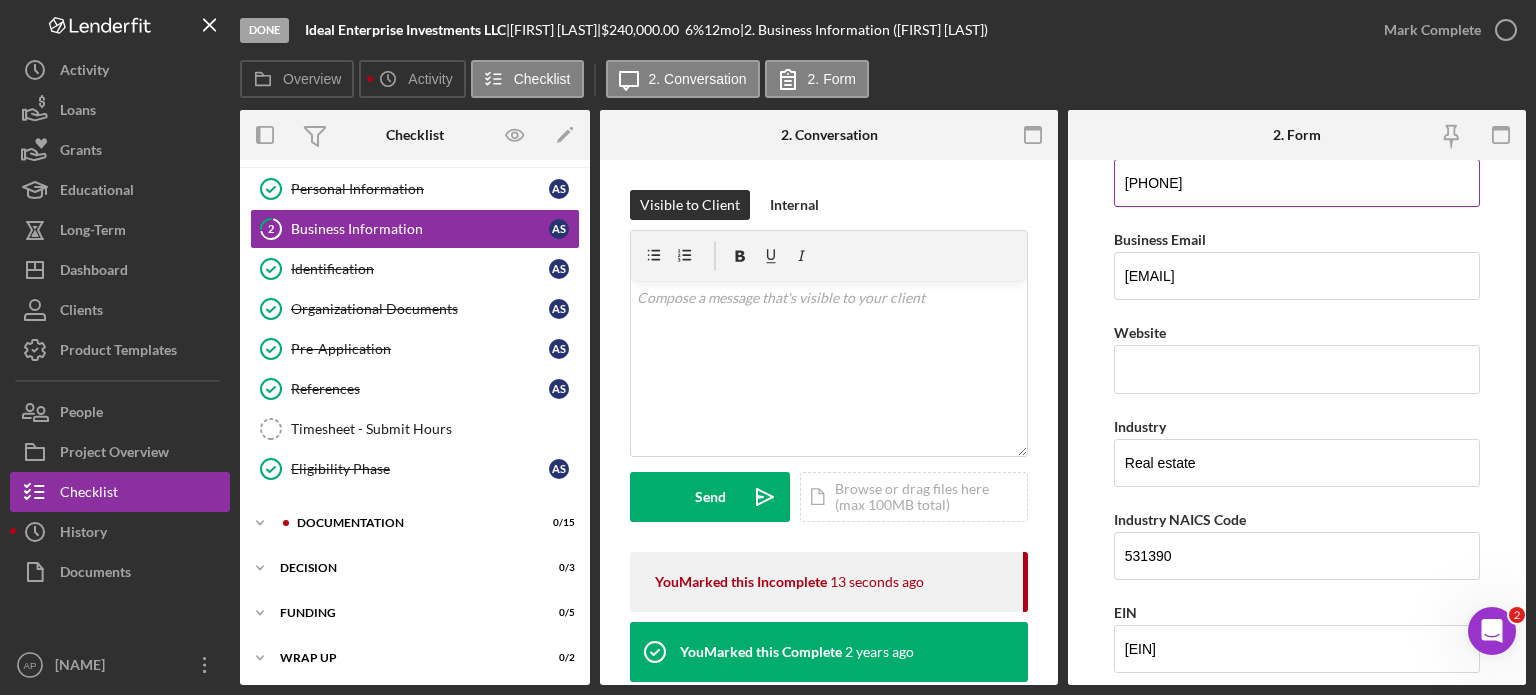 click on "[PHONE]" at bounding box center (1297, 183) 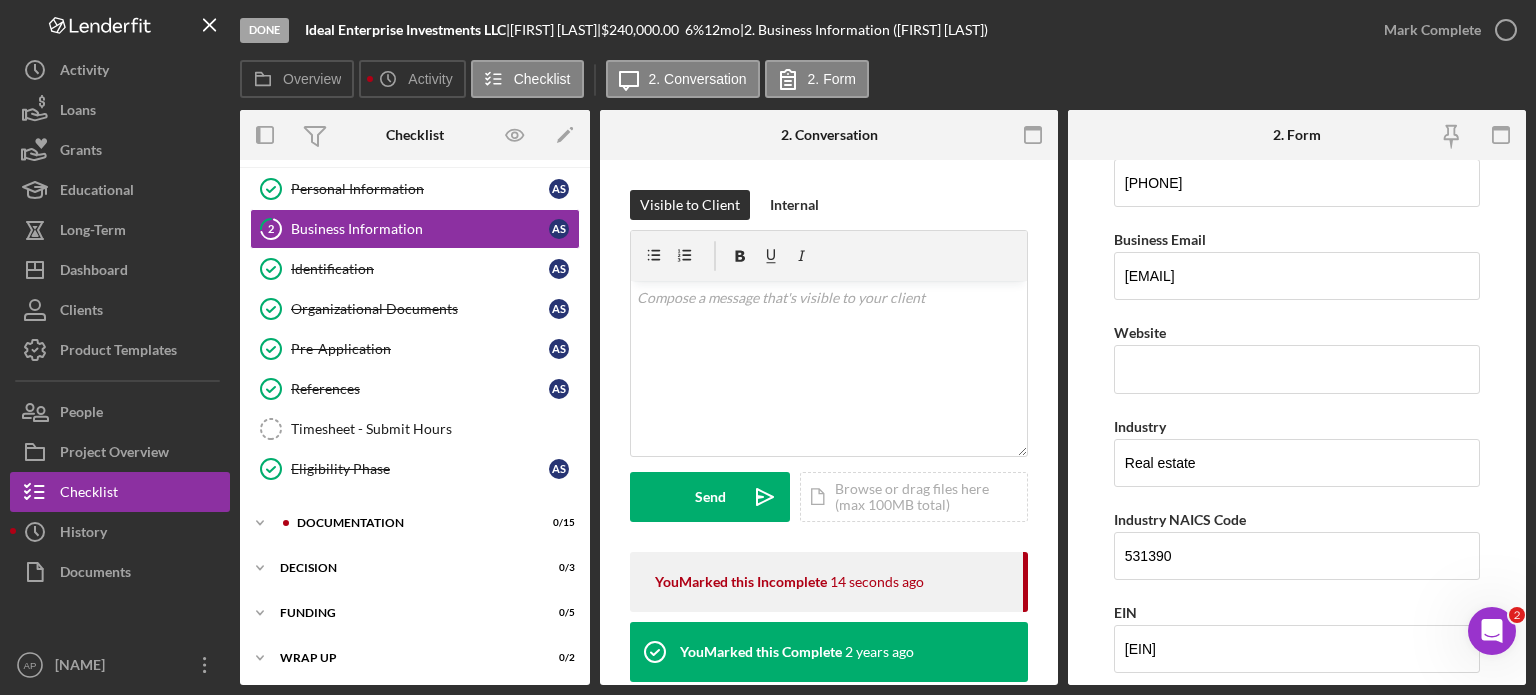 click on "Business Name [BUSINESS NAME] Business Start Date [DATE] Legal Structure [STRUCTURE] Business Phone [PHONE] Business Email [EMAIL] Website Industry Real estate Industry NAICS Code [CODE] EIN [EIN] Ownership Business Ownership Type [OWNERSHIP] Do you own 100% of the business? Yes No Business Street Address [ADDRESS] City [CITY] State [STATE] Zip [ZIP] County [COUNTY] Is your Mailing Address the same as your Business Address? Yes No Do you own or lease your business premisses? Leased Annual Gross Revenue $[AMOUNT] Number of Full-Time Employees [NUMBER] Number of Part-Time Employees [NUMBER] Additional Demographic Info Internal Only Low Income Owned OFF Save Save" at bounding box center [1297, 422] 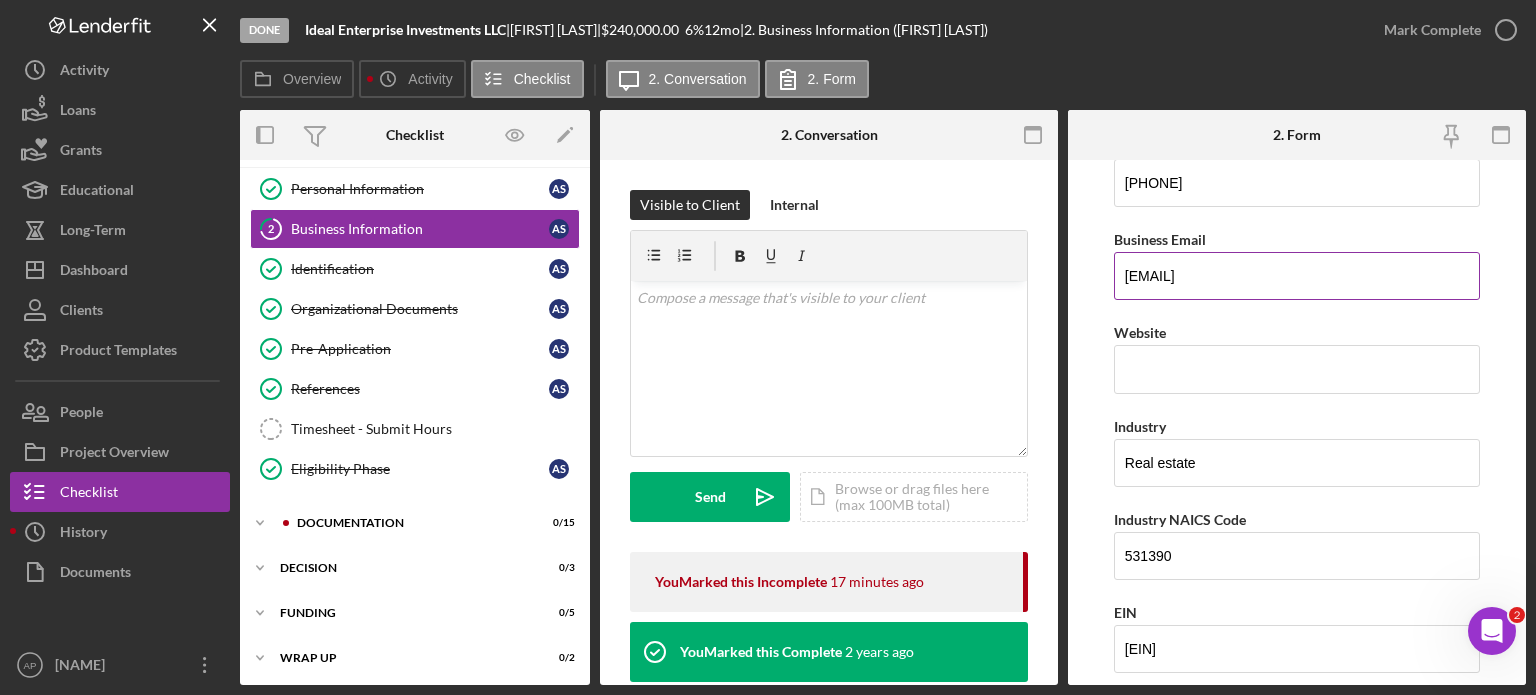 click on "[EMAIL]" at bounding box center [1297, 276] 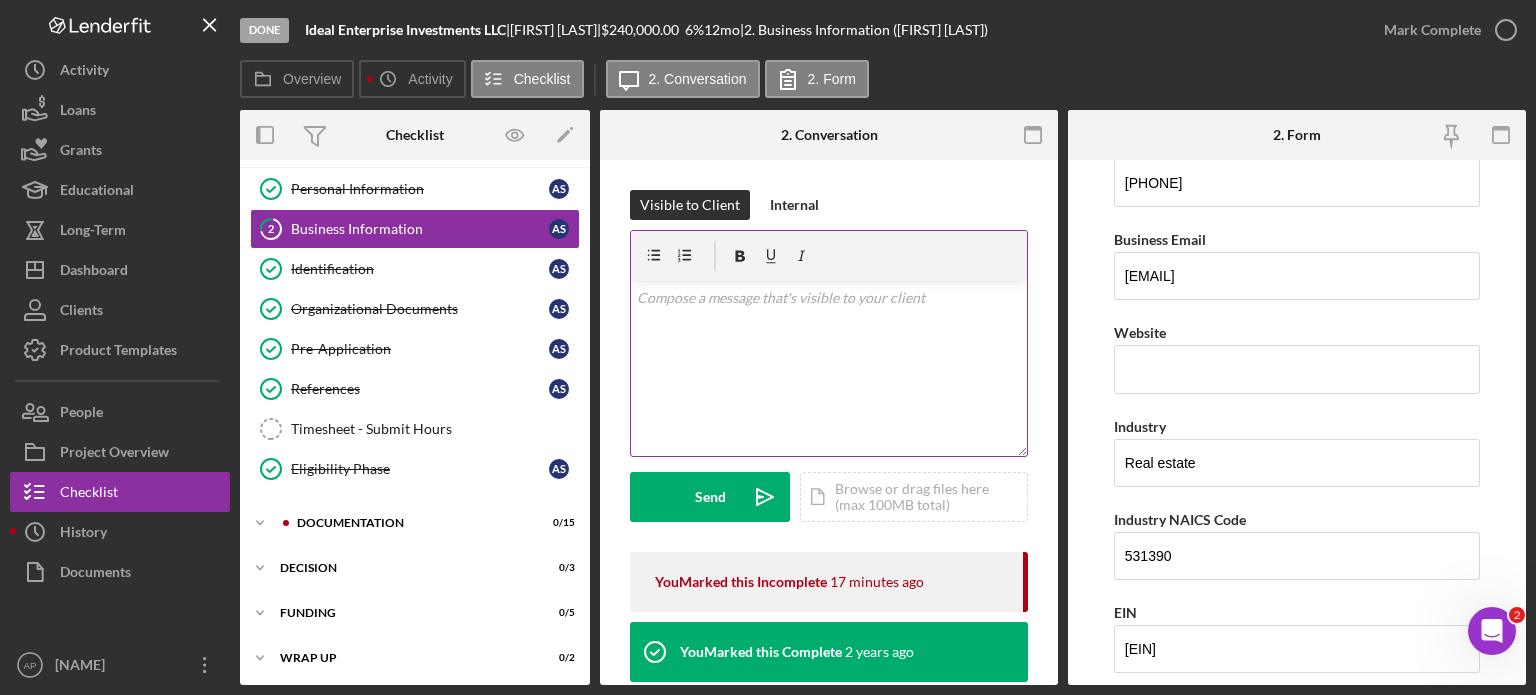 click at bounding box center [829, 298] 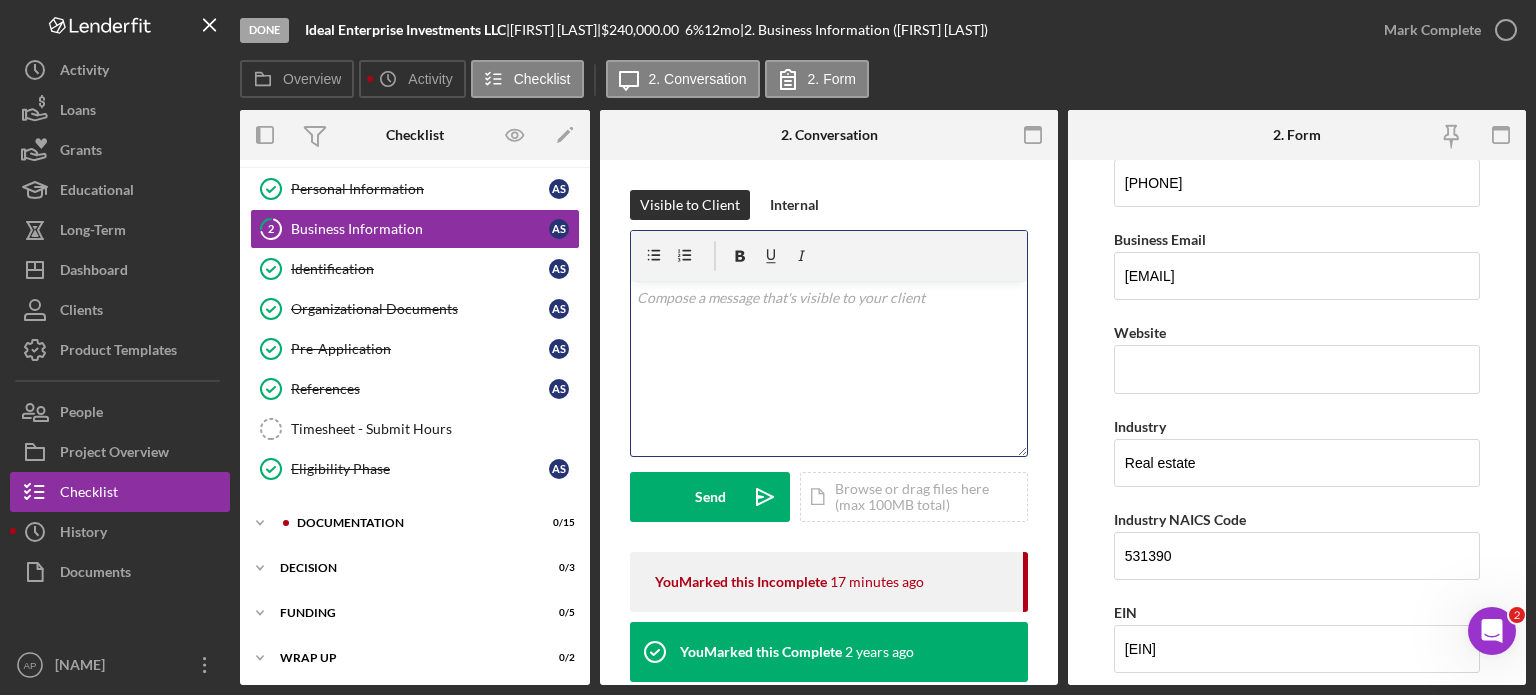 type 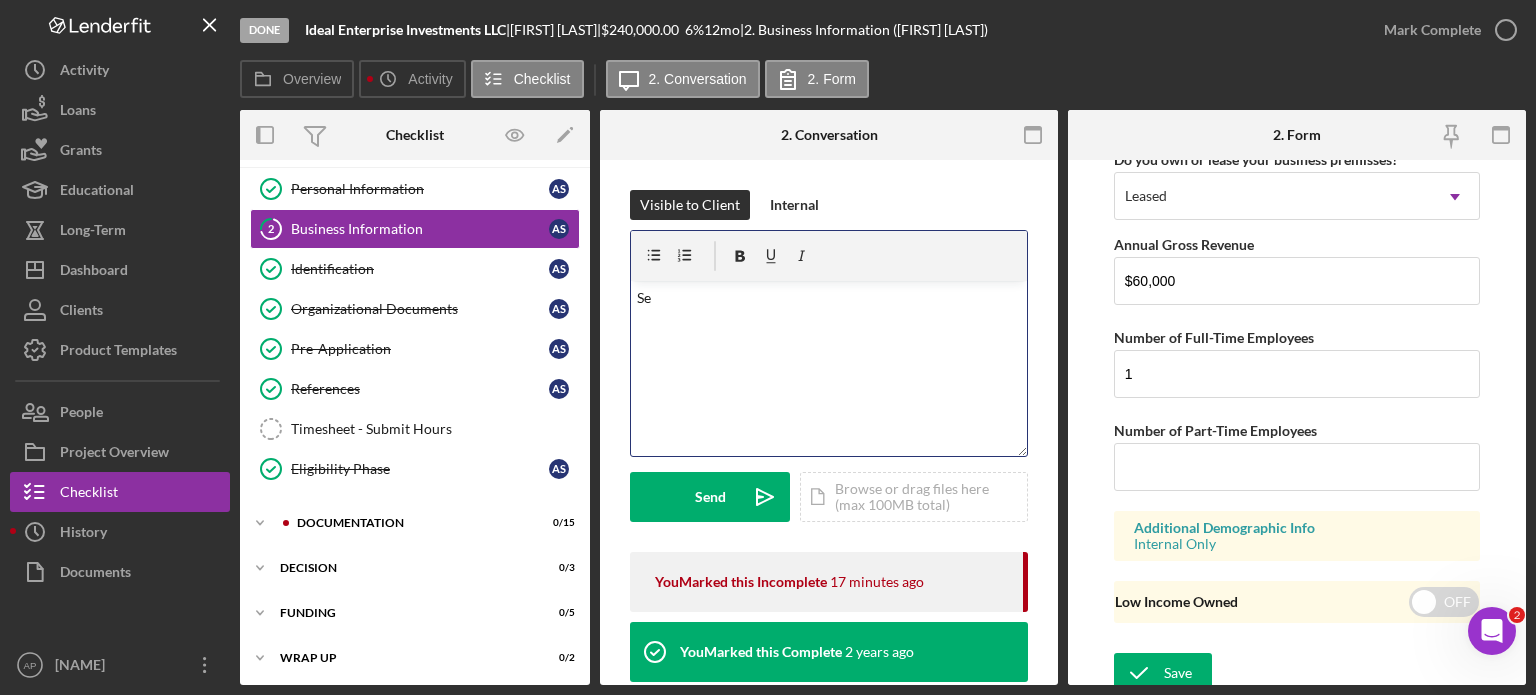 scroll, scrollTop: 1704, scrollLeft: 0, axis: vertical 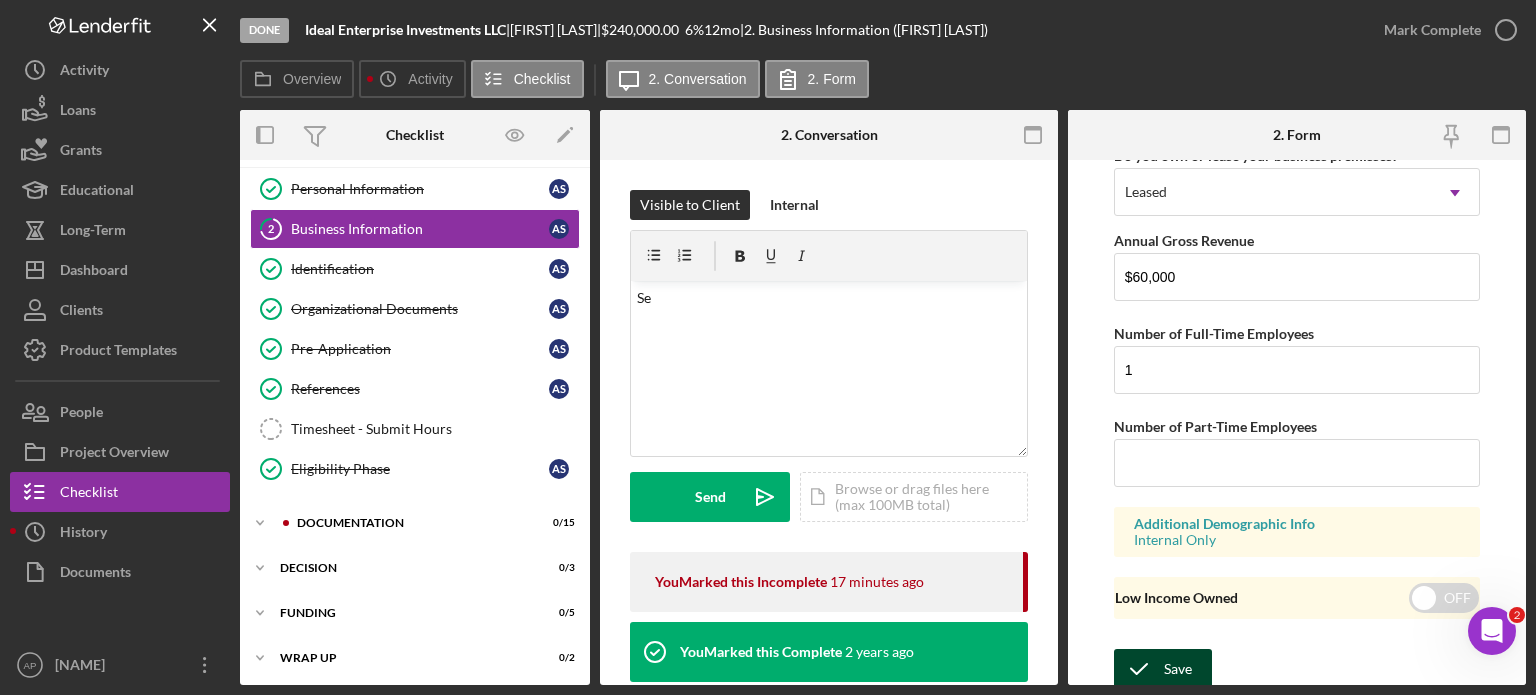 click on "Save" at bounding box center (1178, 669) 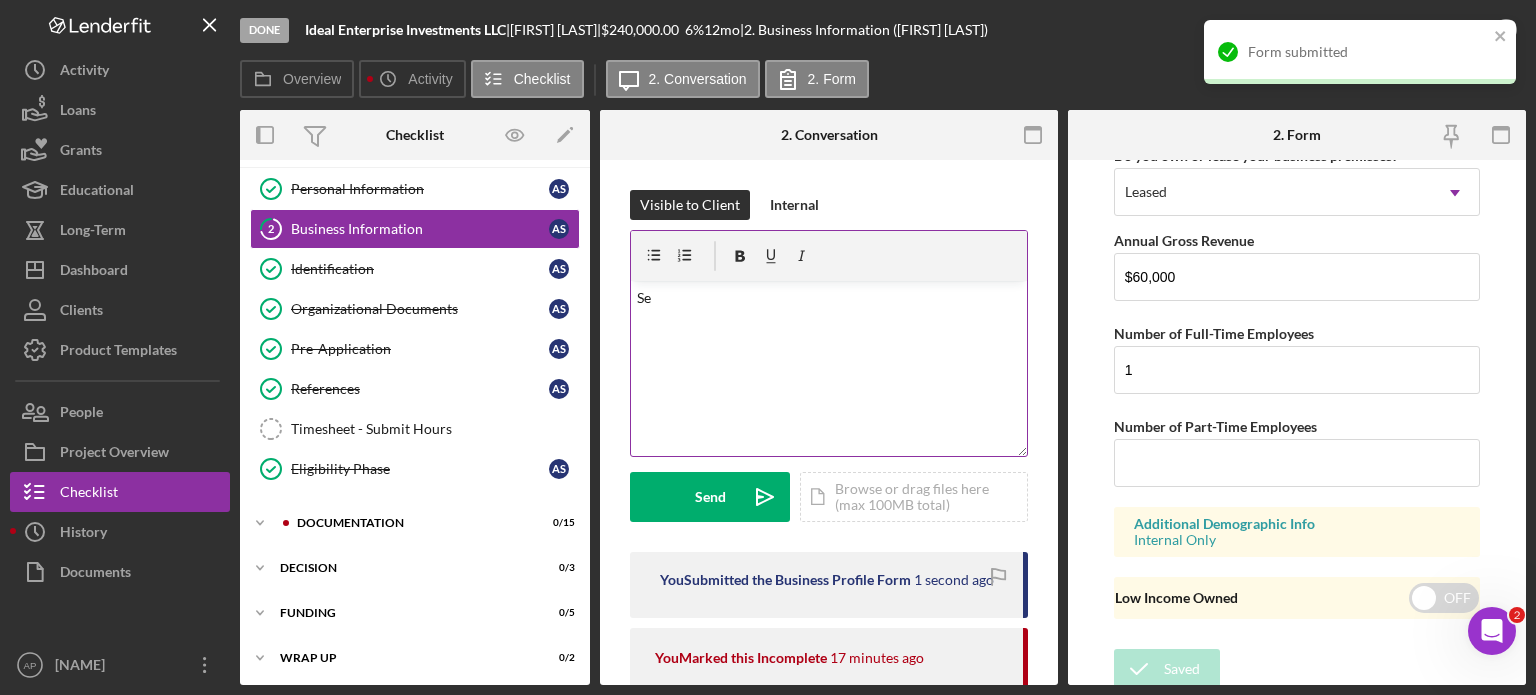 click on "Se" at bounding box center (829, 298) 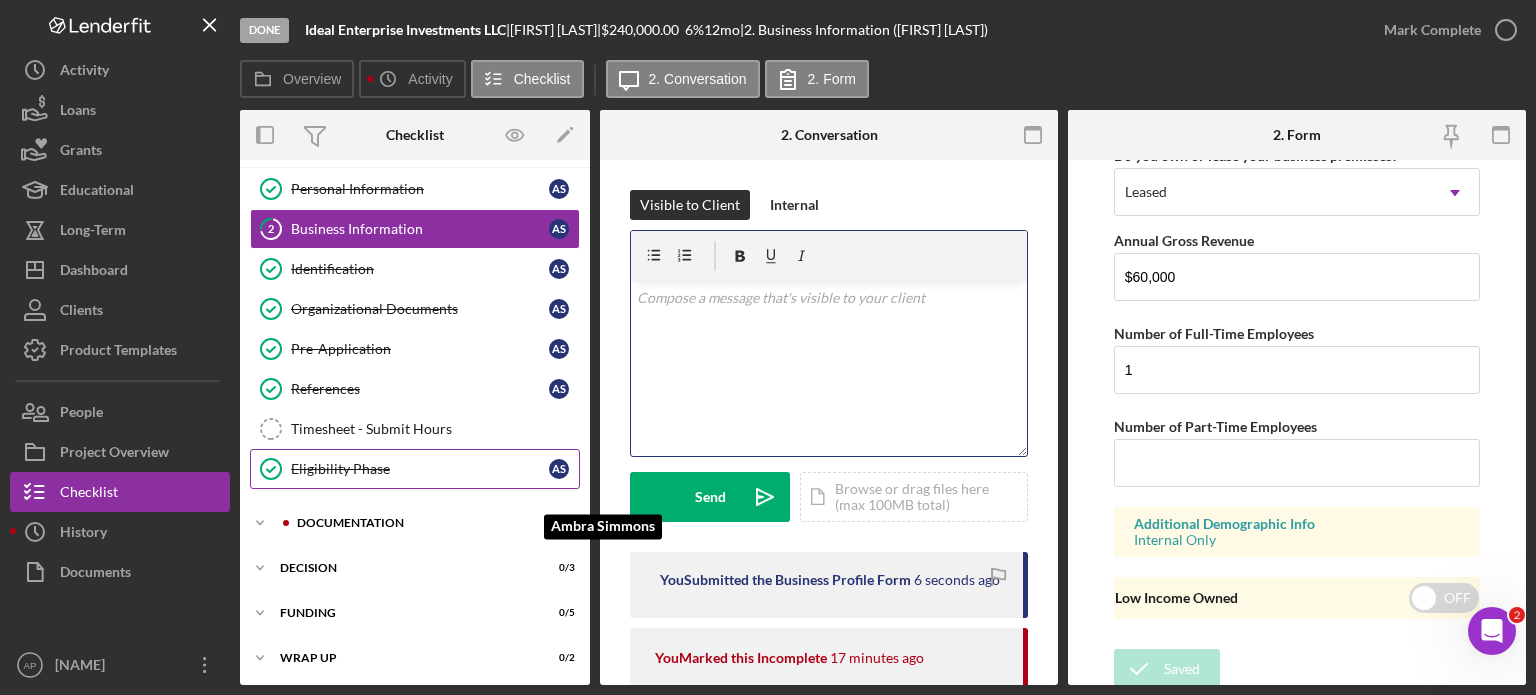 scroll, scrollTop: 0, scrollLeft: 0, axis: both 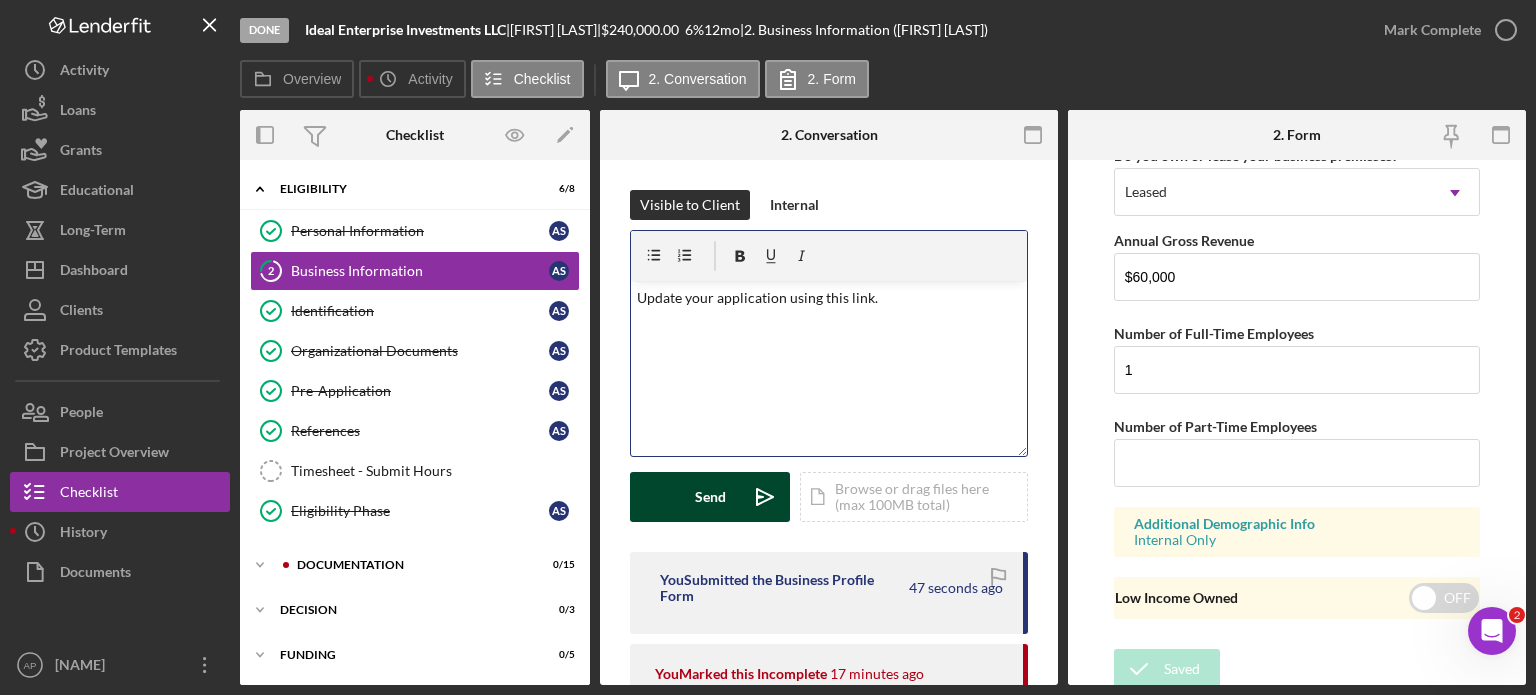 click on "Send" at bounding box center [710, 497] 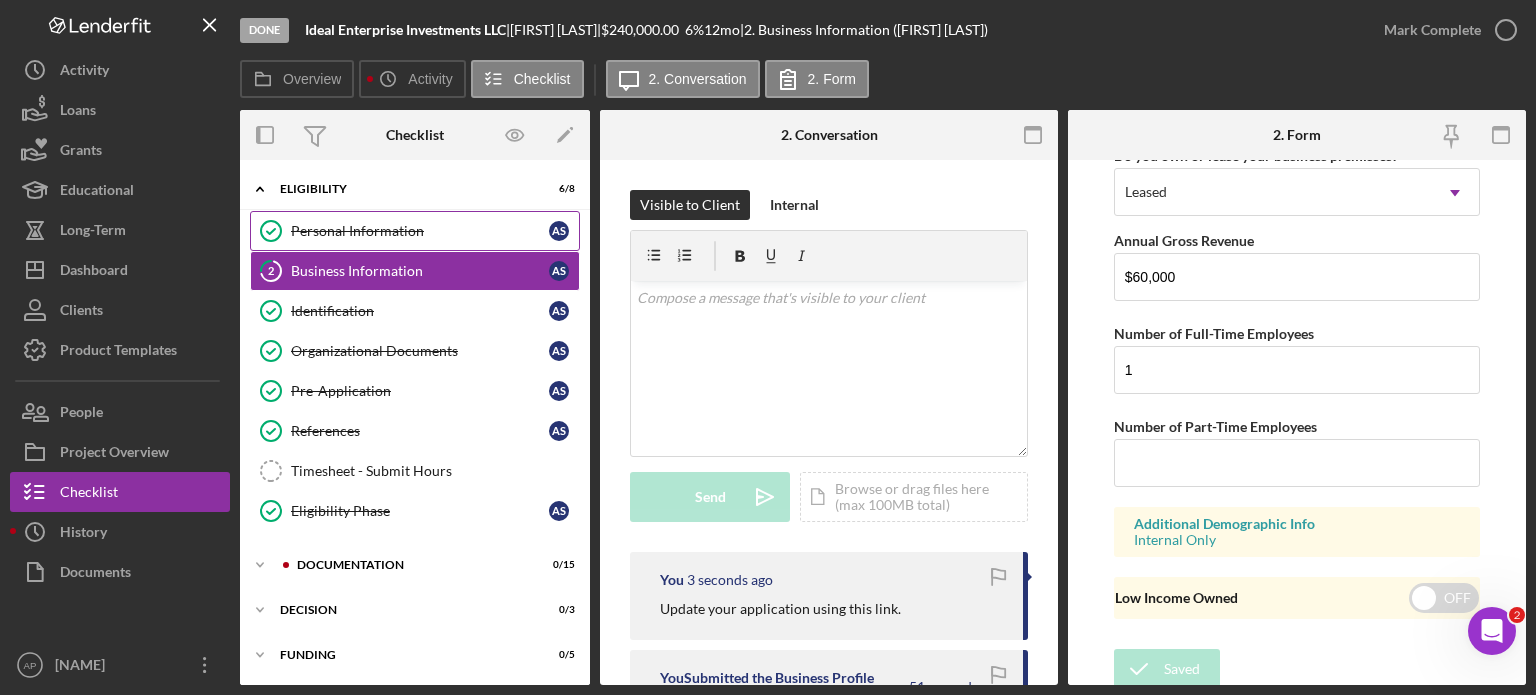 click on "Personal Information" at bounding box center (420, 231) 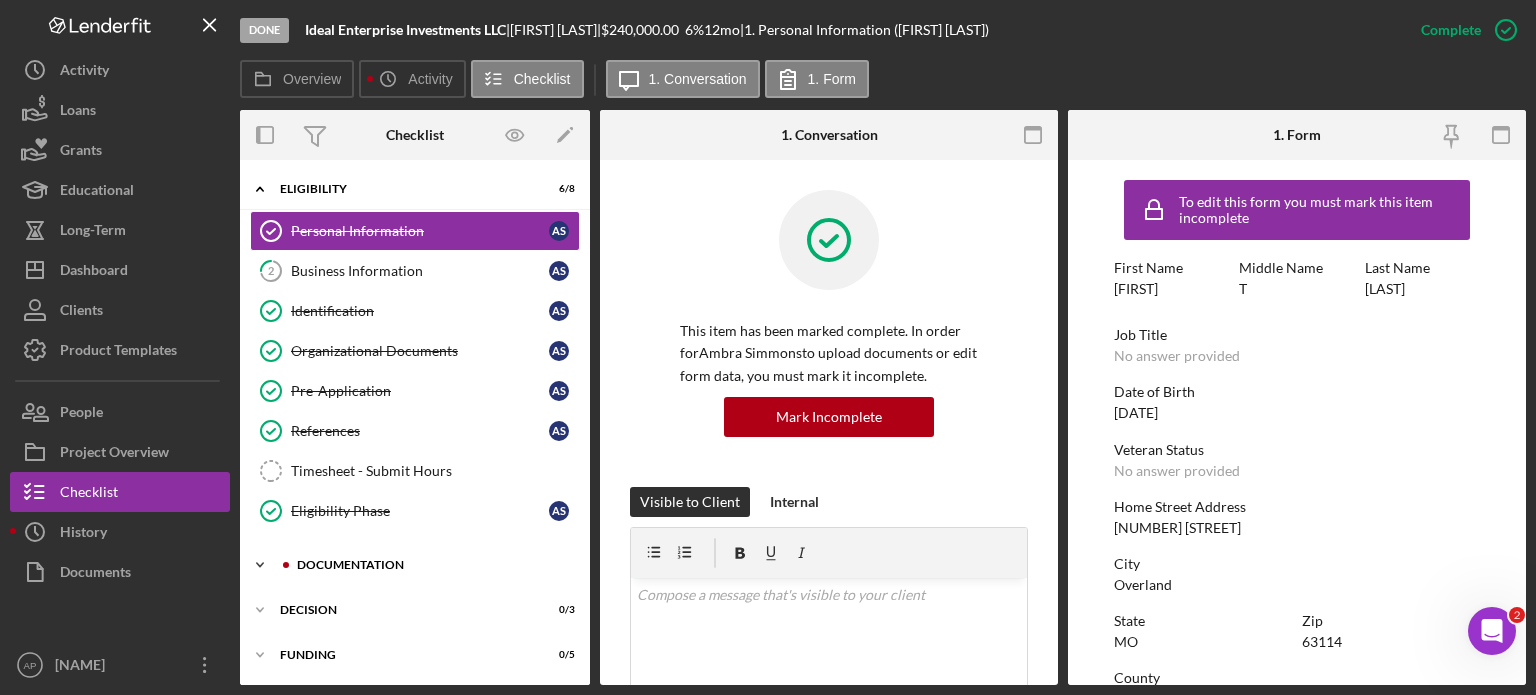 click on "Documentation" at bounding box center (431, 565) 